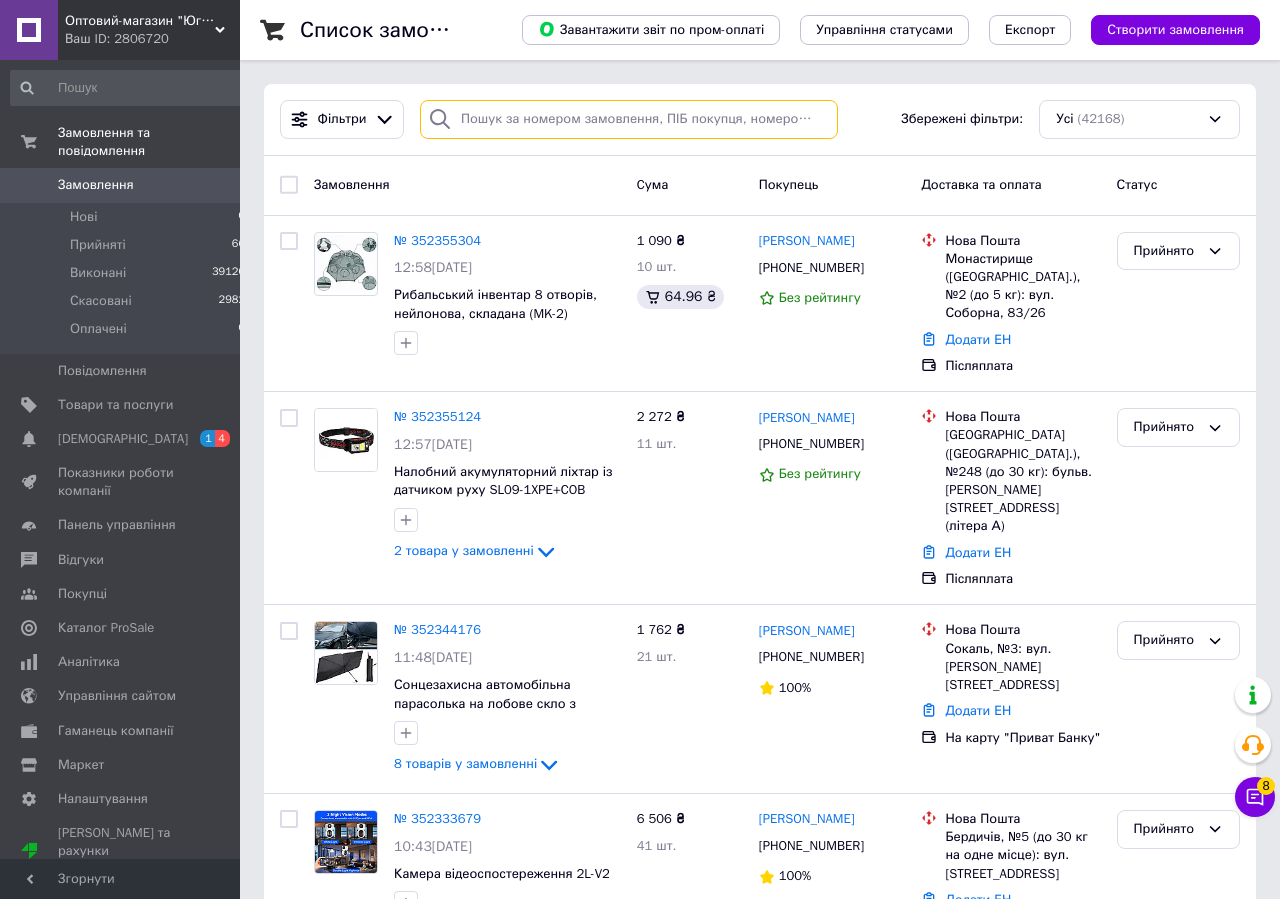 click at bounding box center (629, 119) 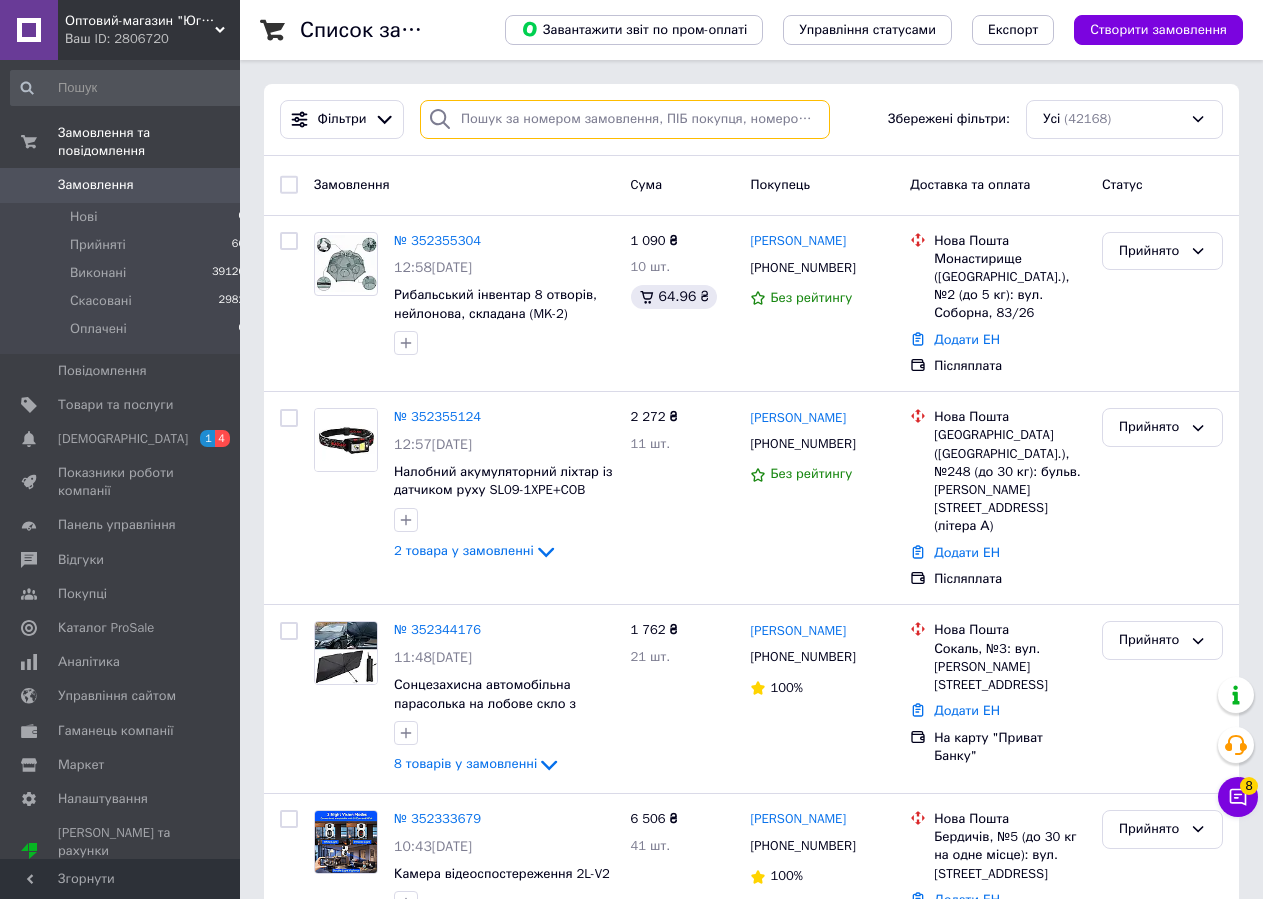 paste on "380636404383" 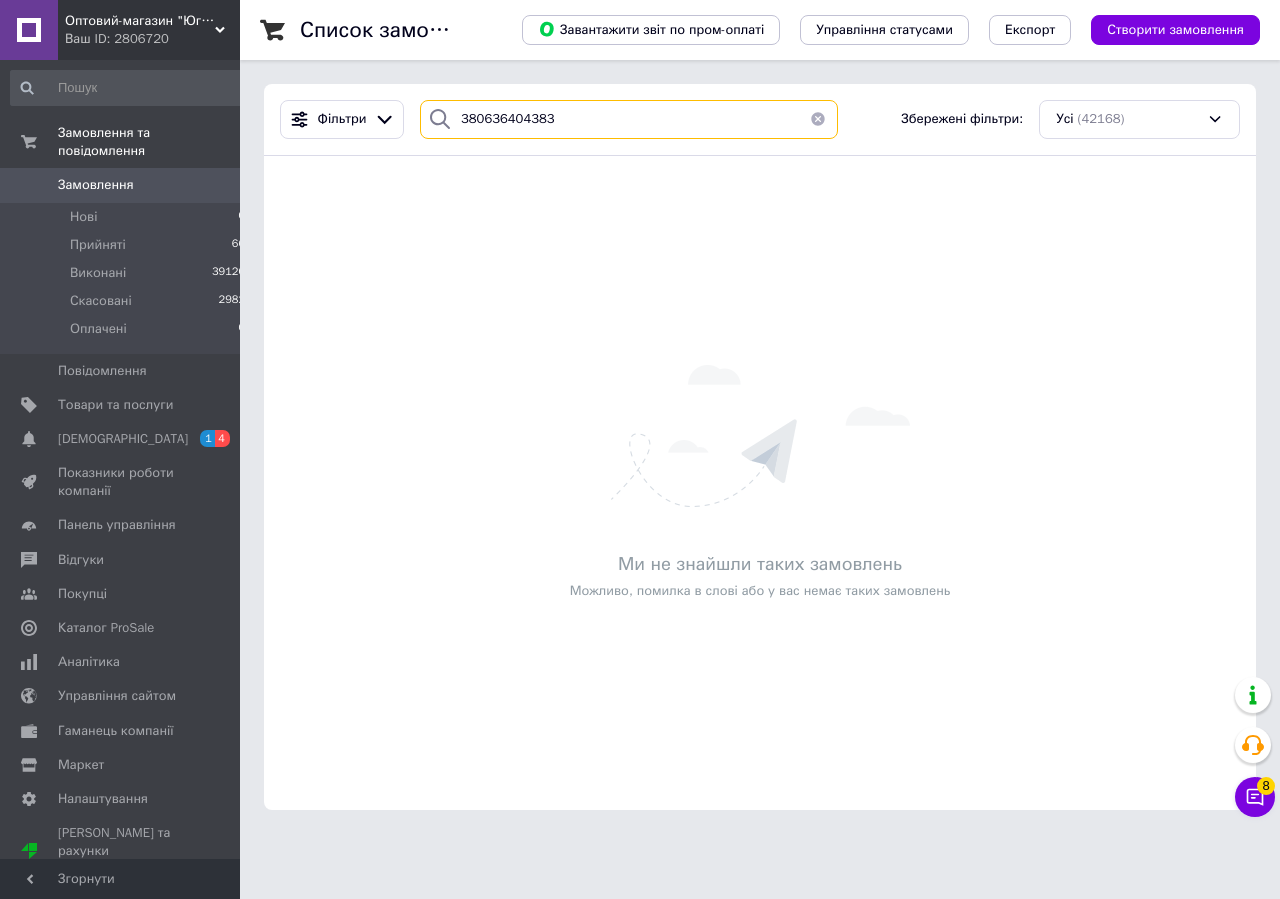 type on "380636404383" 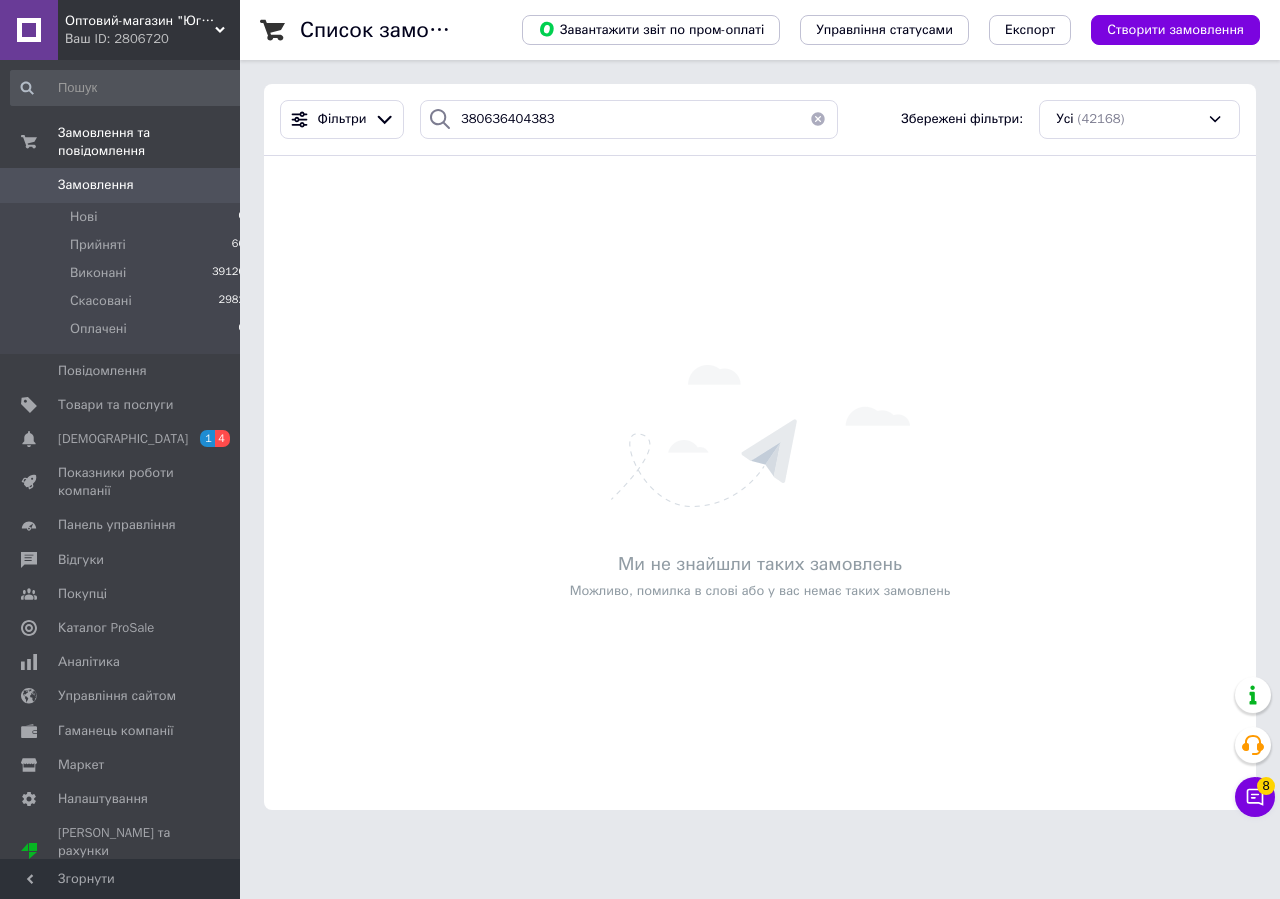 click on "Ваш ID: 2806720" at bounding box center [152, 39] 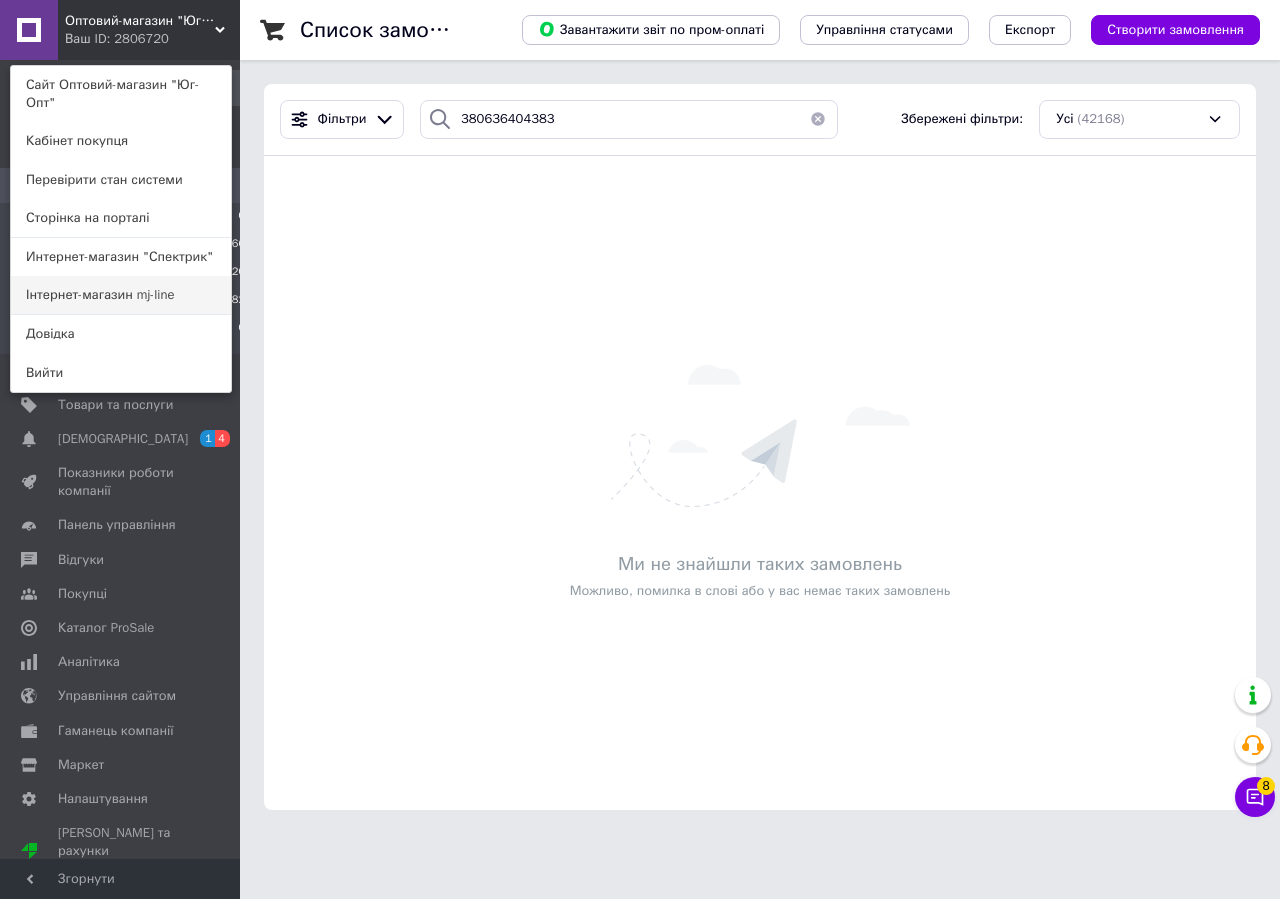 click on "Інтернет-магазин mj-line" at bounding box center [121, 295] 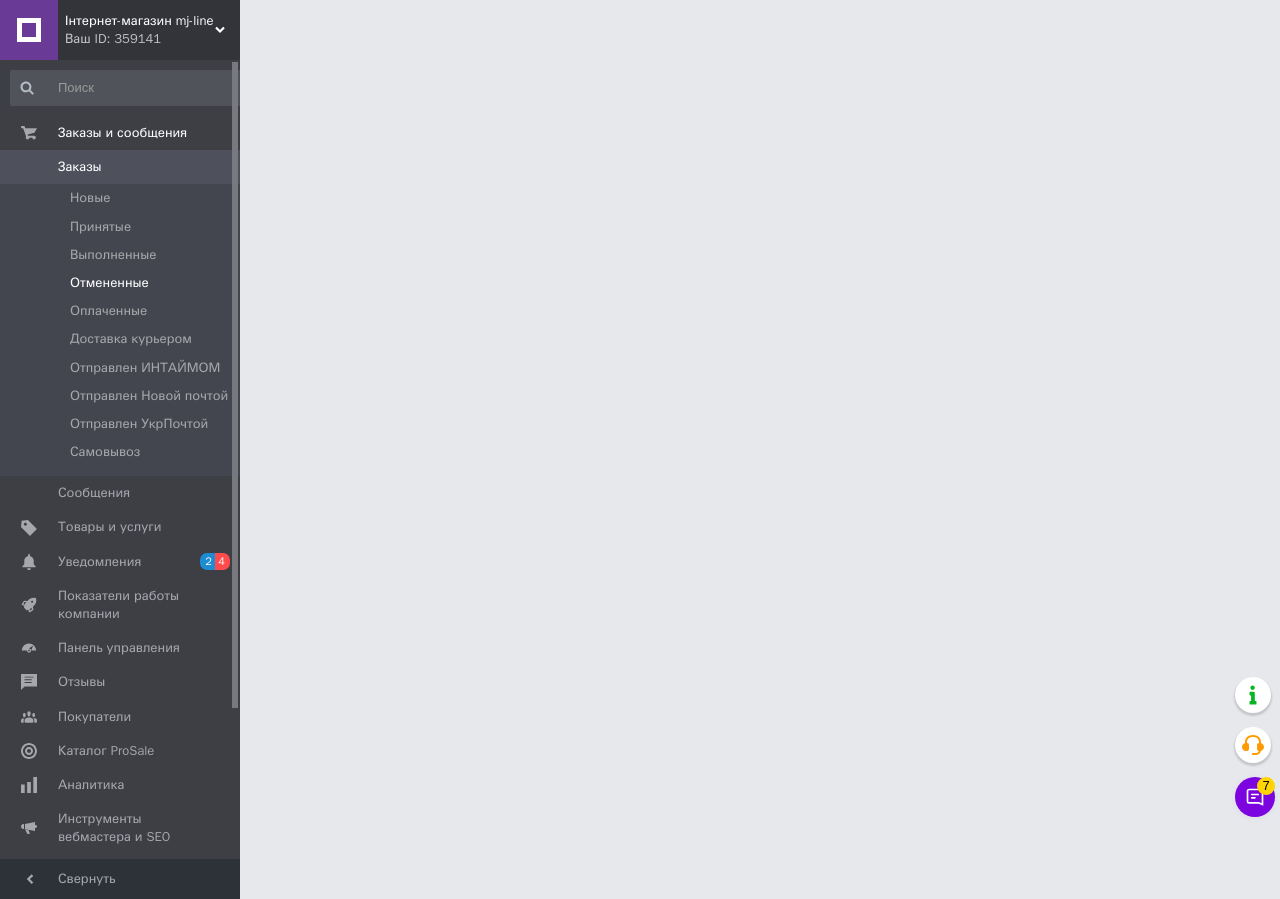 scroll, scrollTop: 0, scrollLeft: 0, axis: both 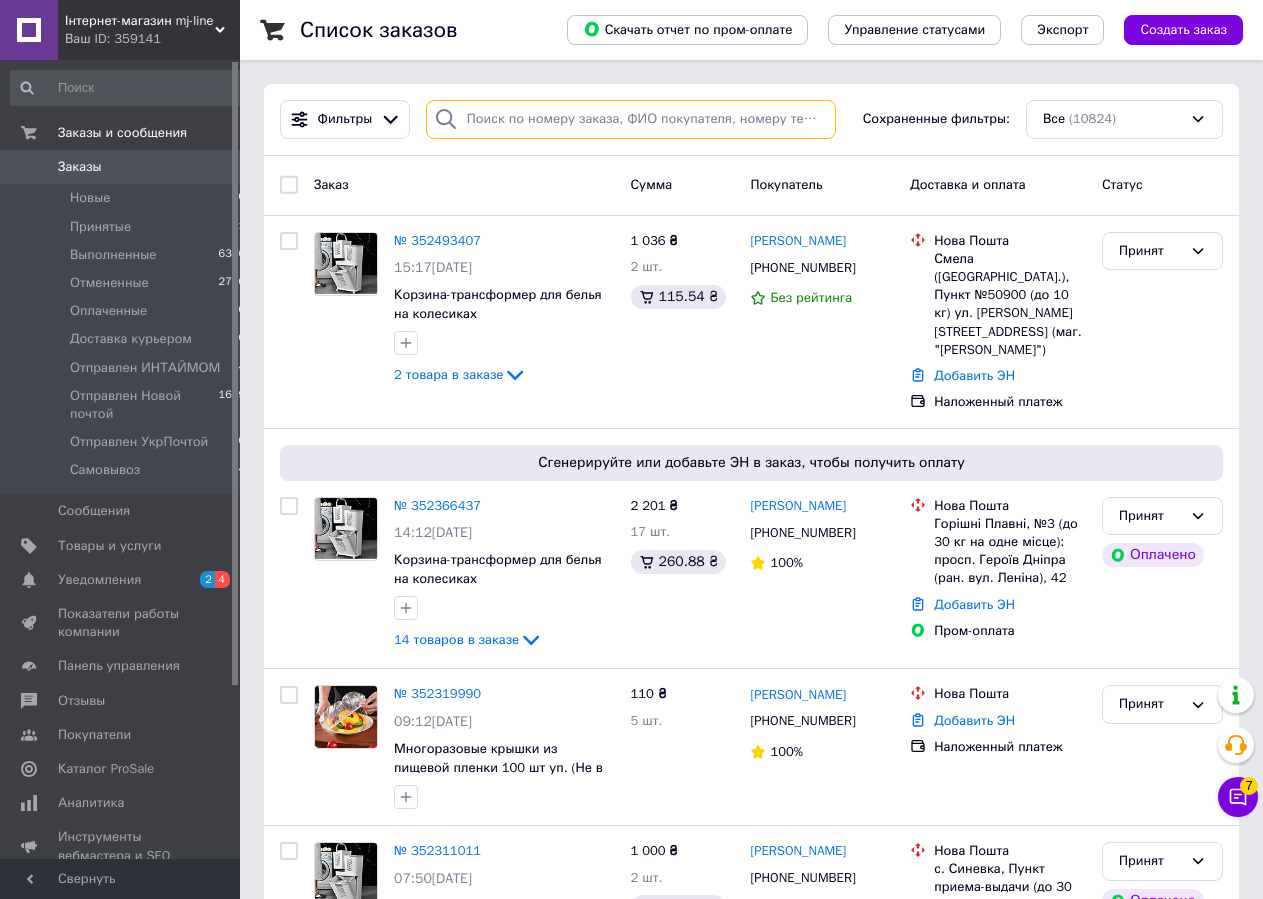 click at bounding box center [631, 119] 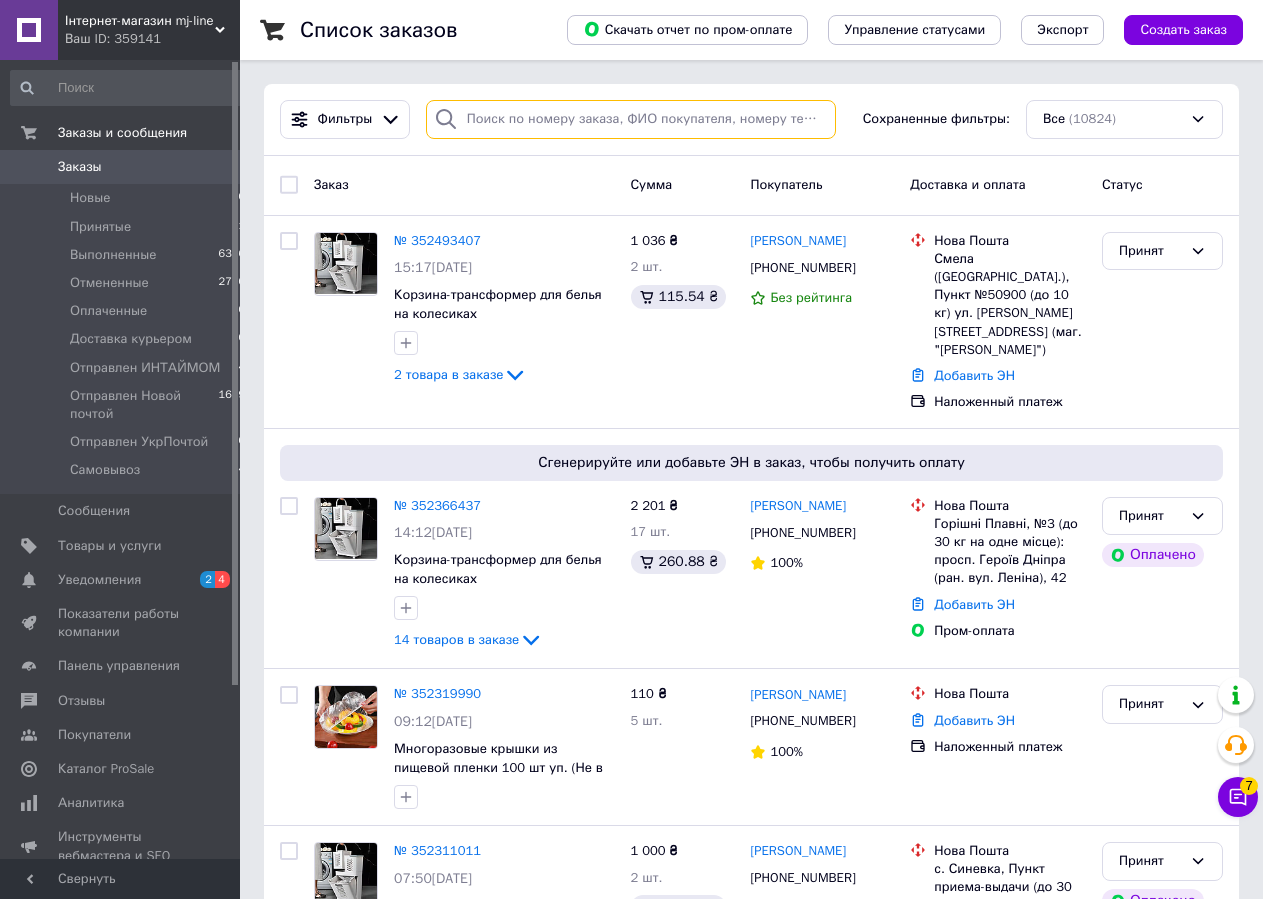 paste on "380636404383" 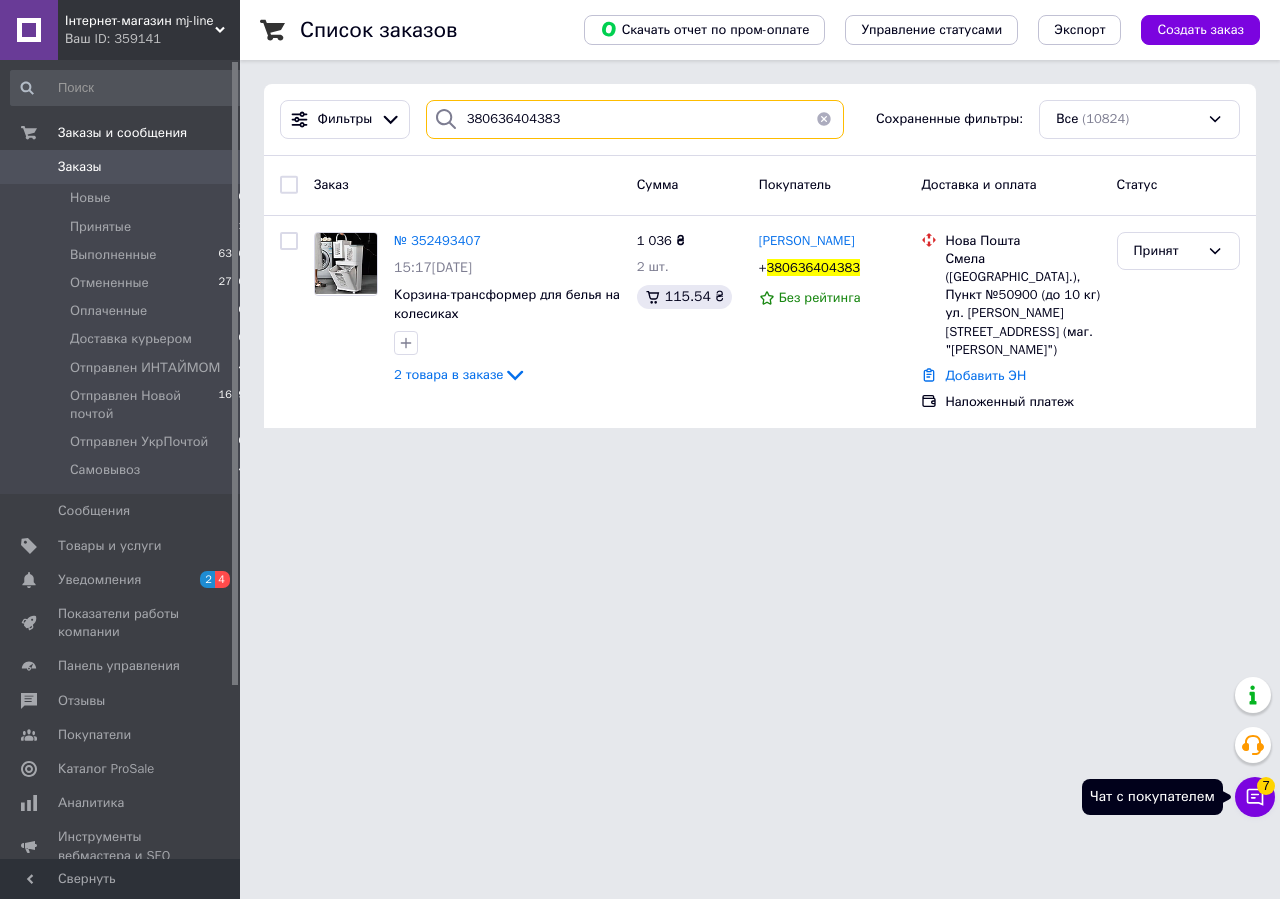 type on "380636404383" 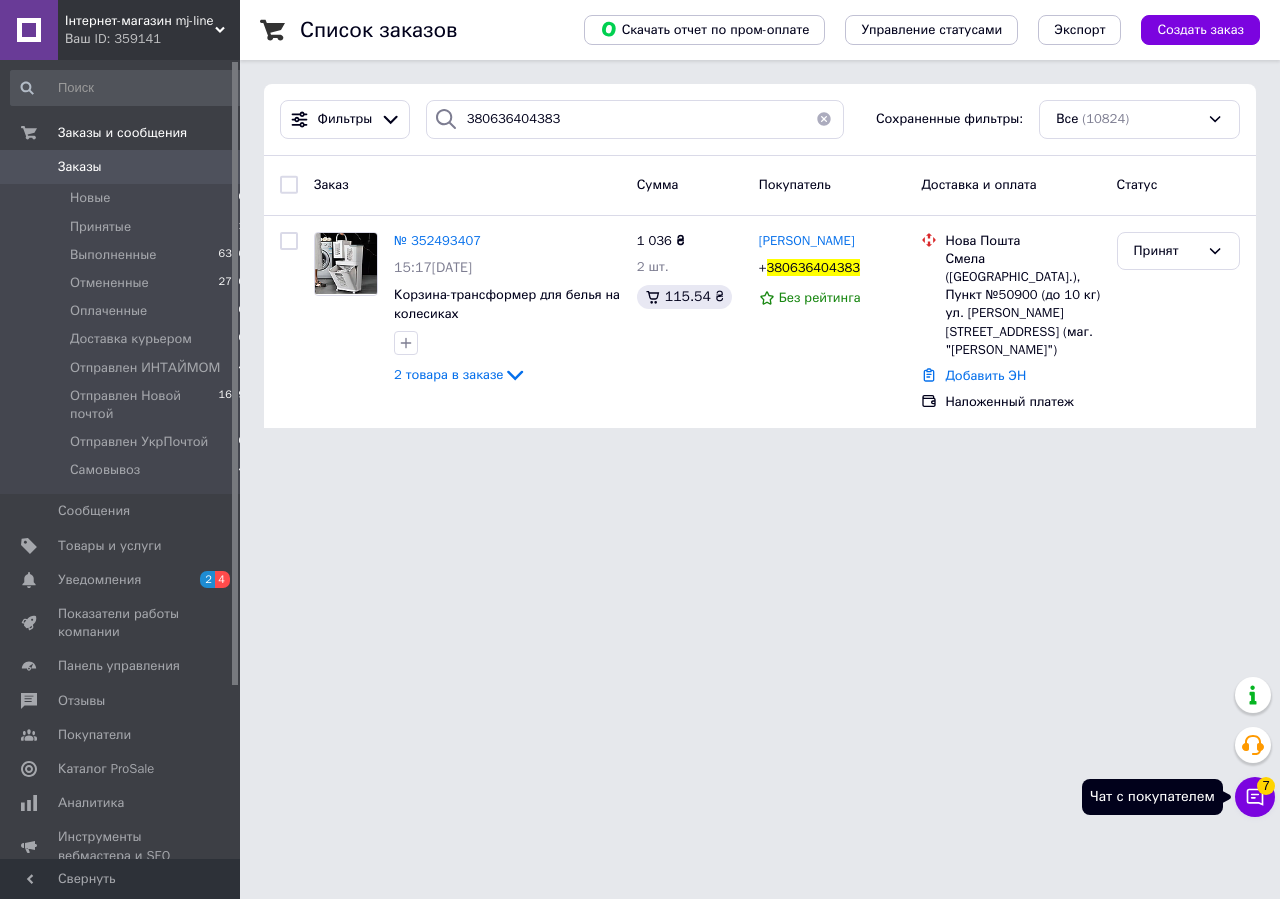 click 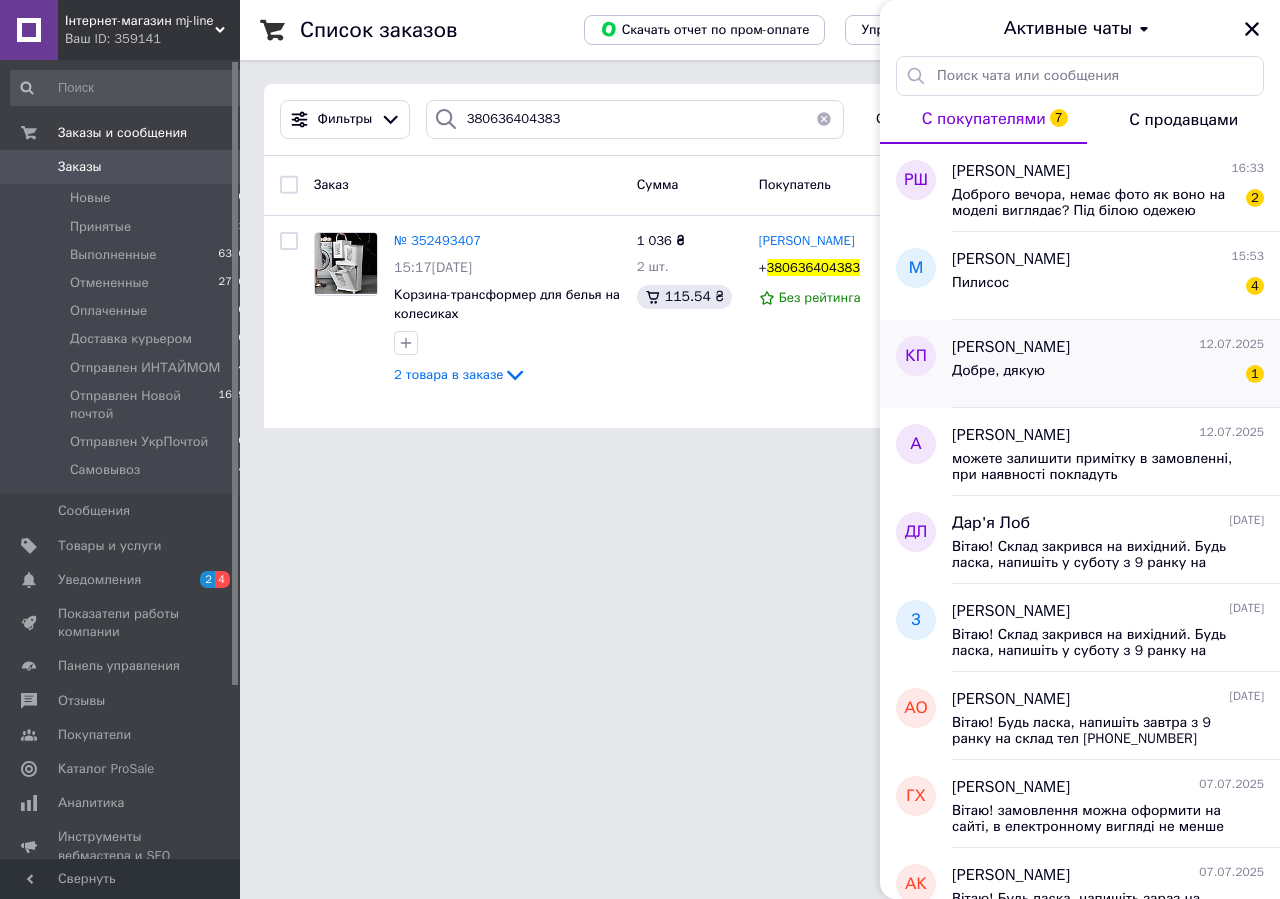 click on "Добре, дякую 1" at bounding box center [1108, 375] 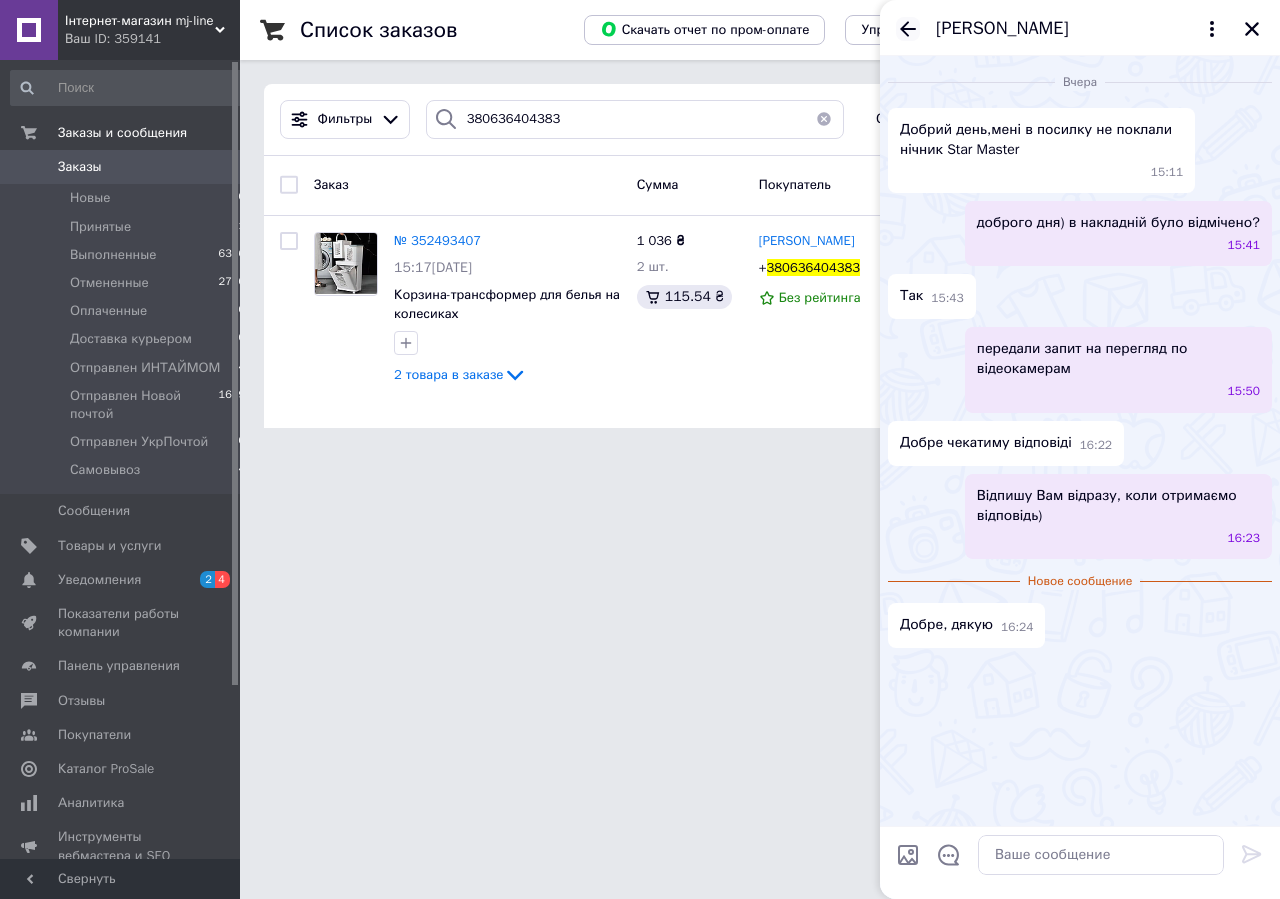 click 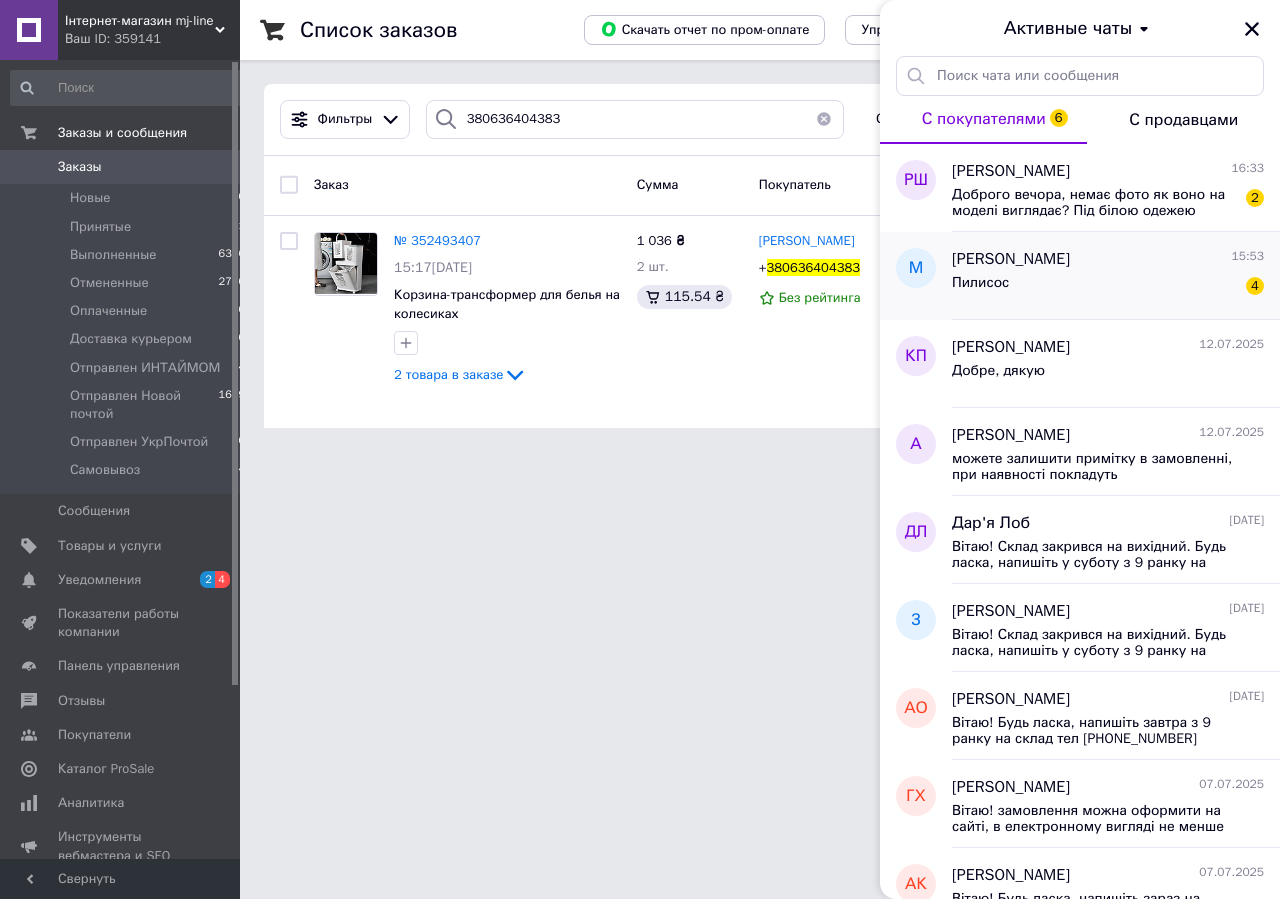 click on "Пилисос 4" at bounding box center [1108, 287] 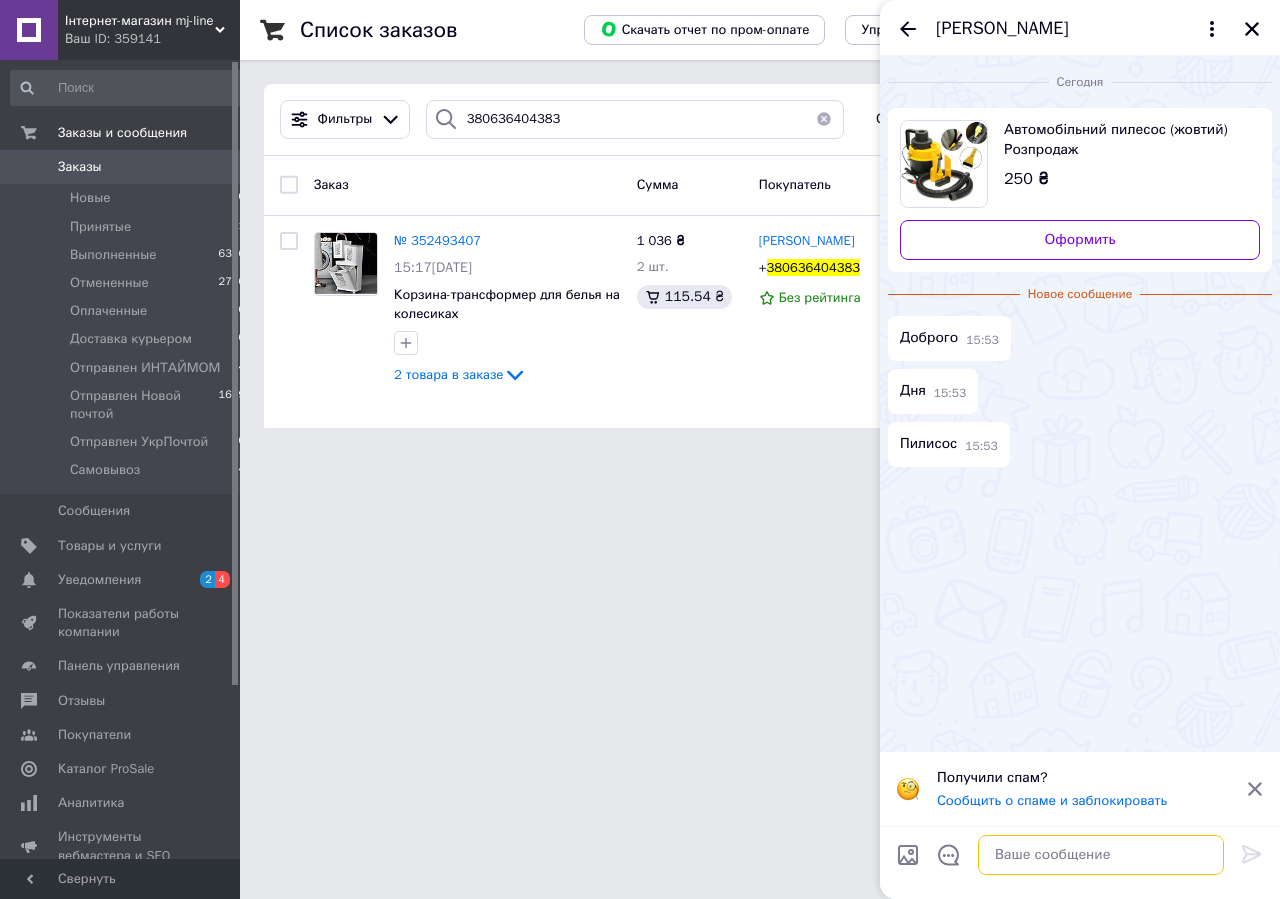 click at bounding box center (1101, 855) 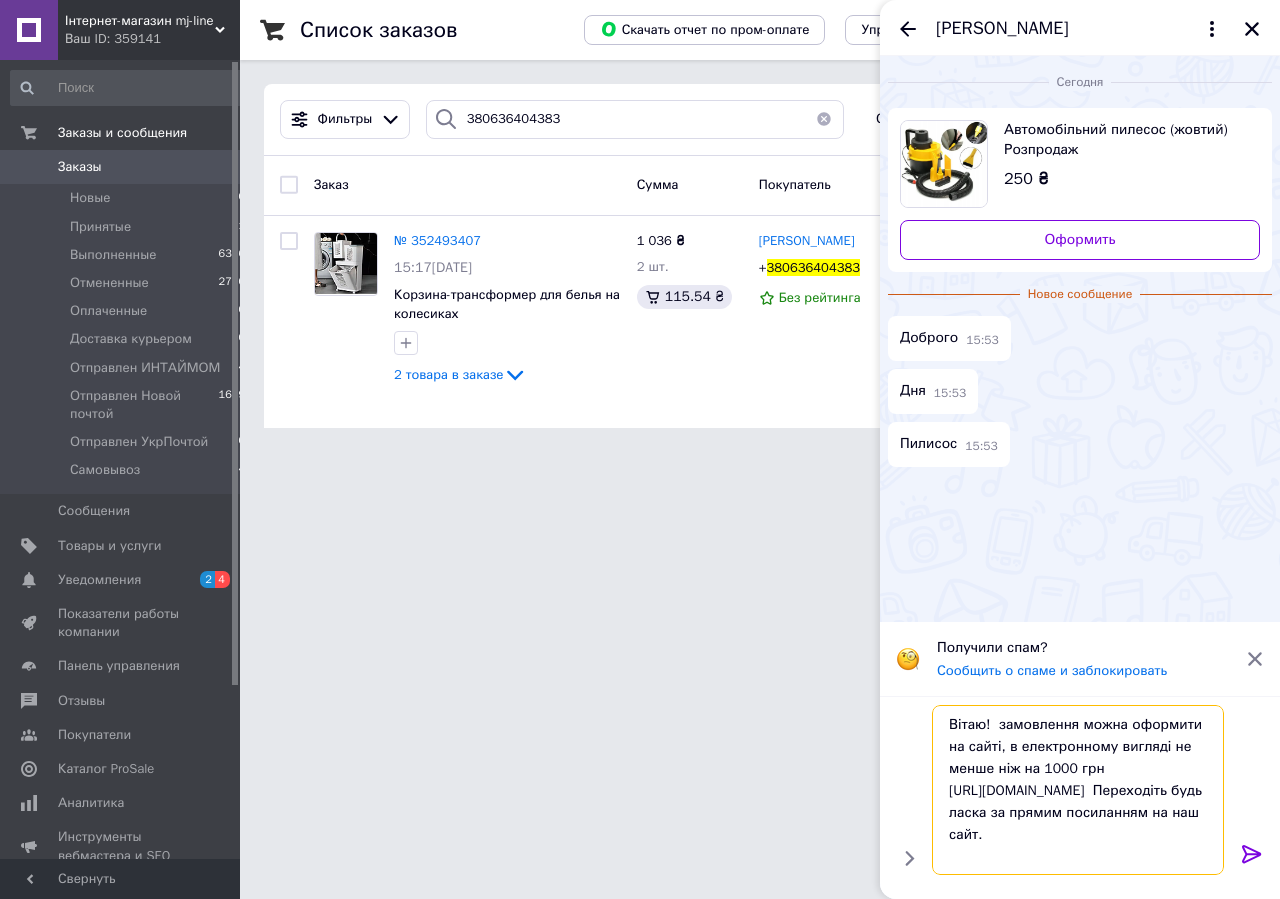 scroll, scrollTop: 0, scrollLeft: 0, axis: both 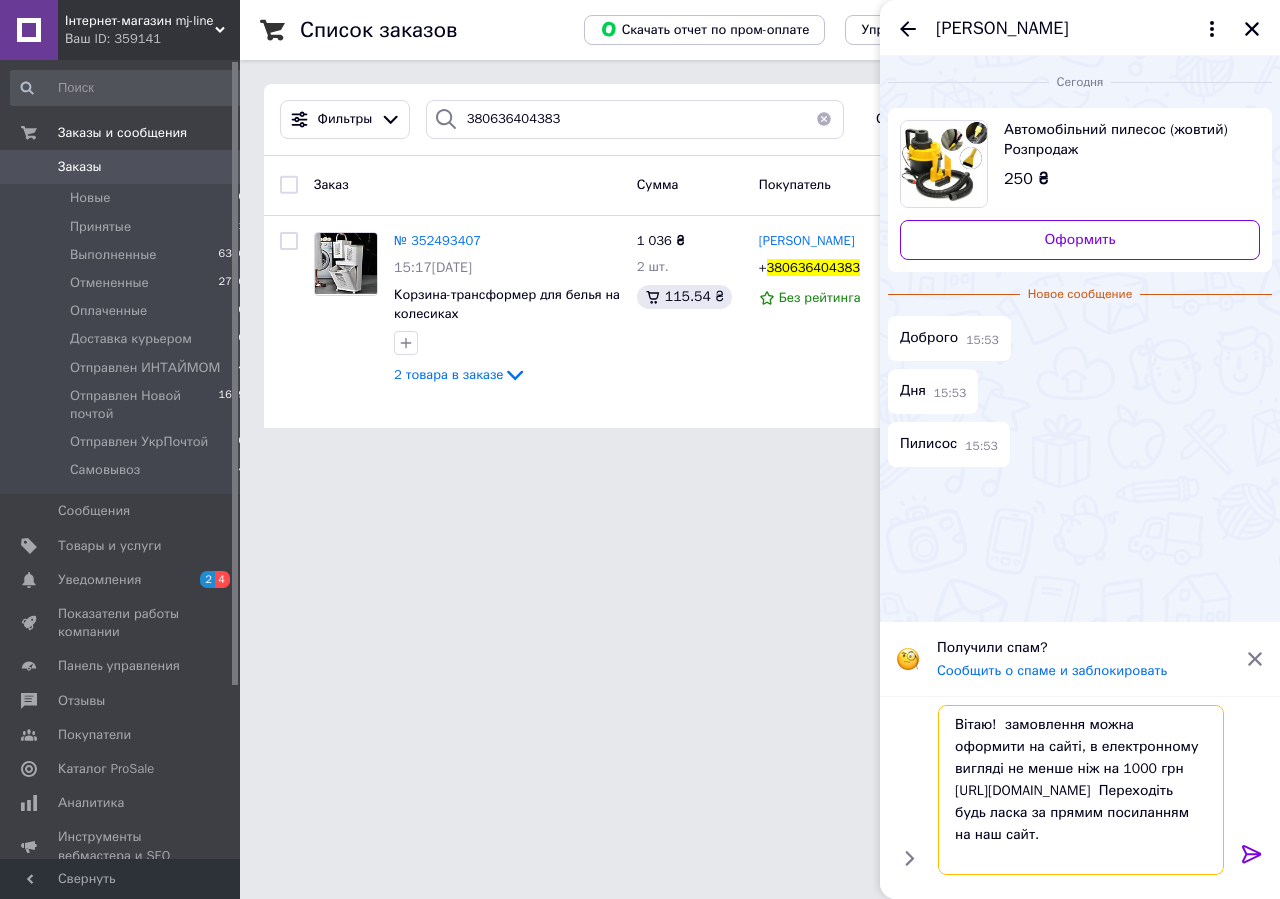 type on "Вітаю!  замовлення можна оформити на сайті, в електронному вигляді не менше ніж на 1000 грн
https://semenov1.uaprom.net/ua/  Переходіть будь ласка за прямим посиланням на наш сайт." 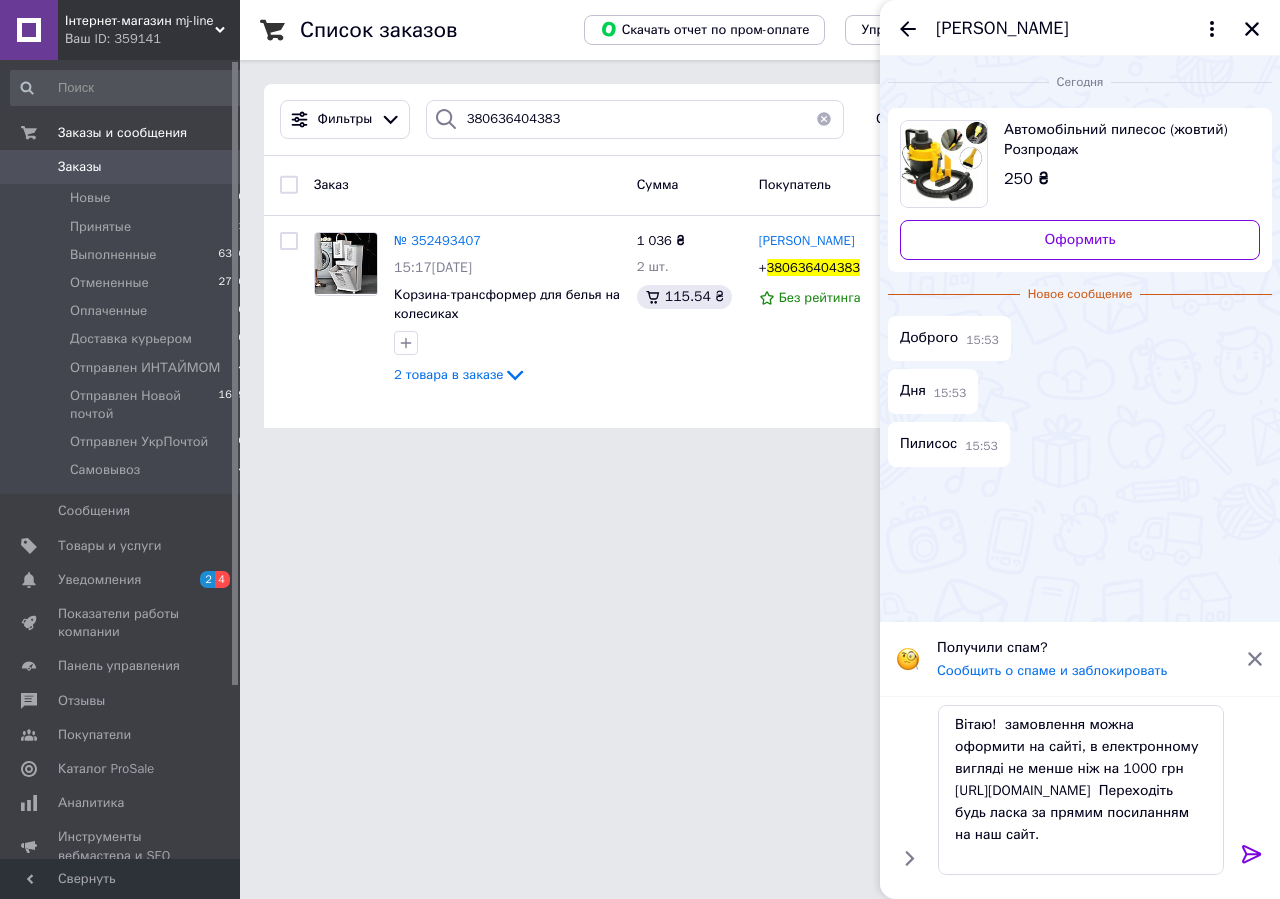 click 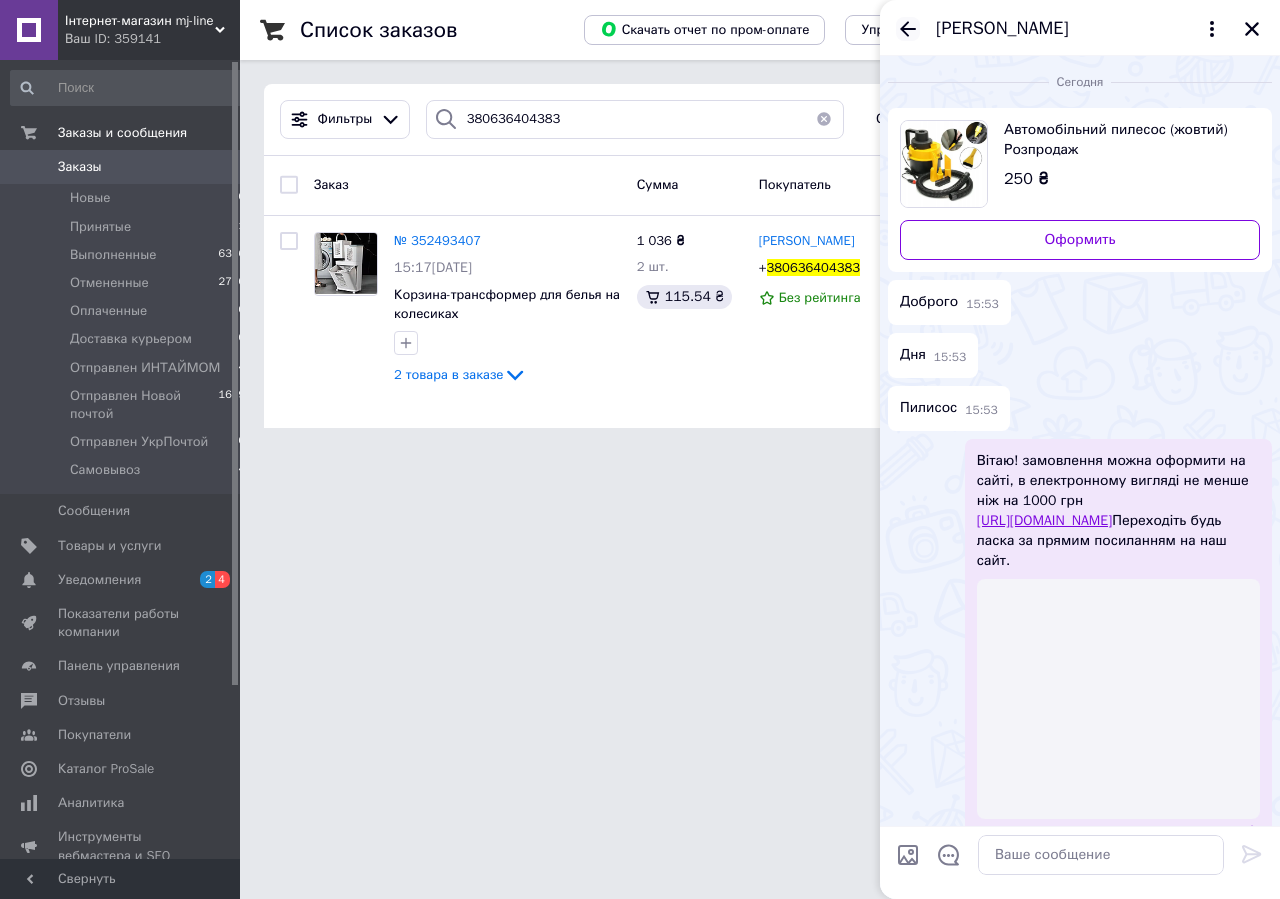 click 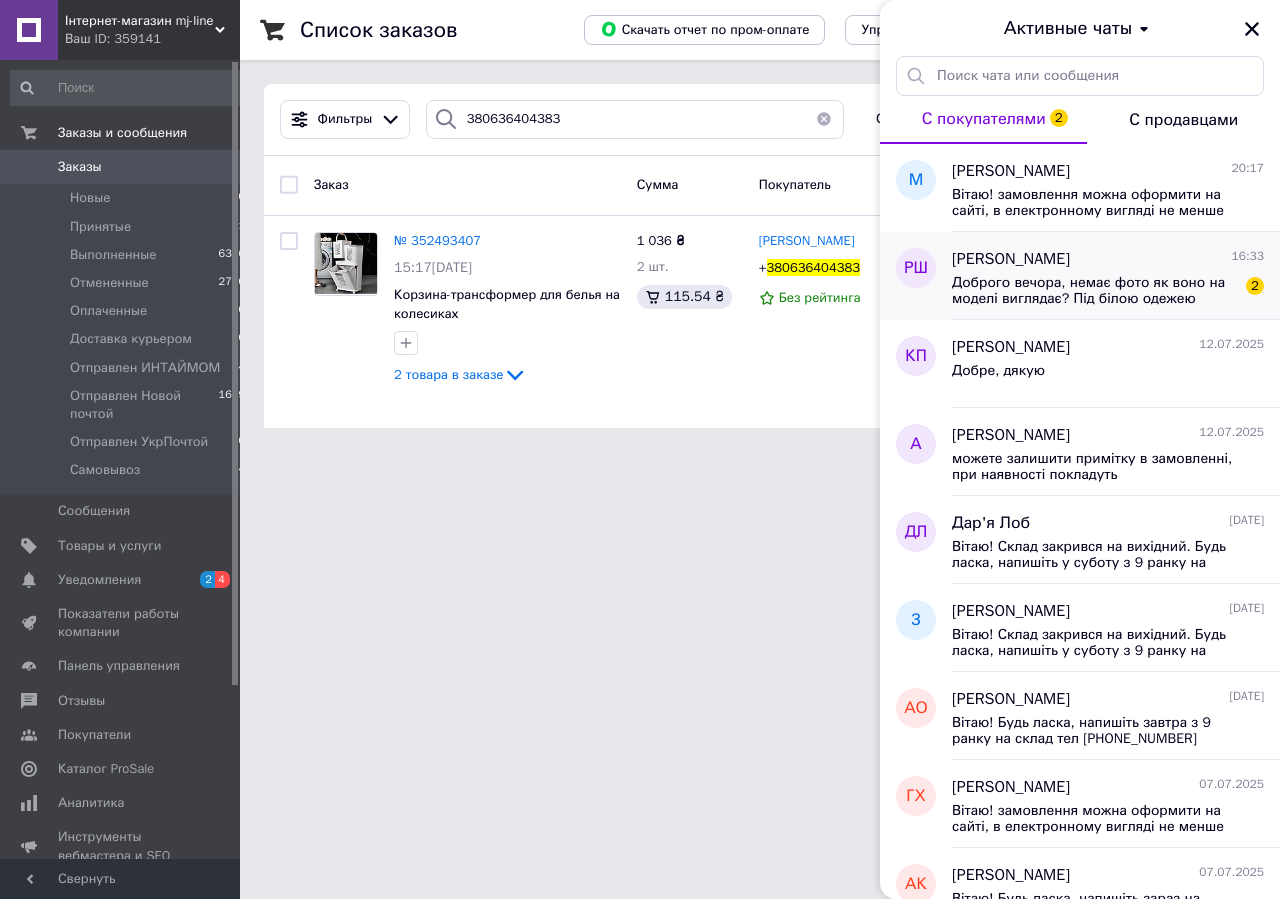 click on "Доброго вечора, немає фото як воно на моделі виглядає? Під білою одежею наприклад?" at bounding box center (1094, 291) 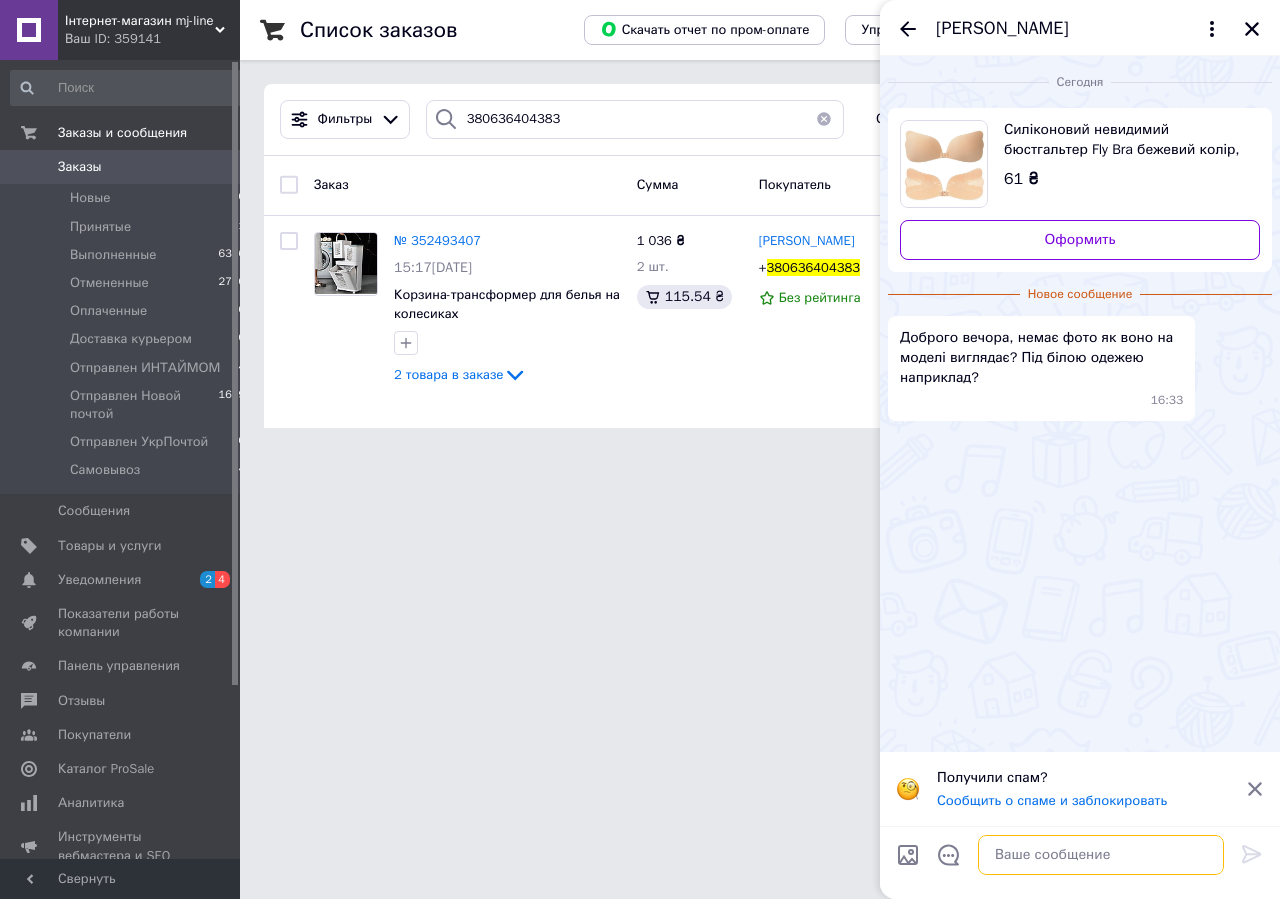 paste on "Вітаю! Склад закрився на вихідний. Будь ласка, напишіть у суботу з 9 ранку на склад тел +380966000356" 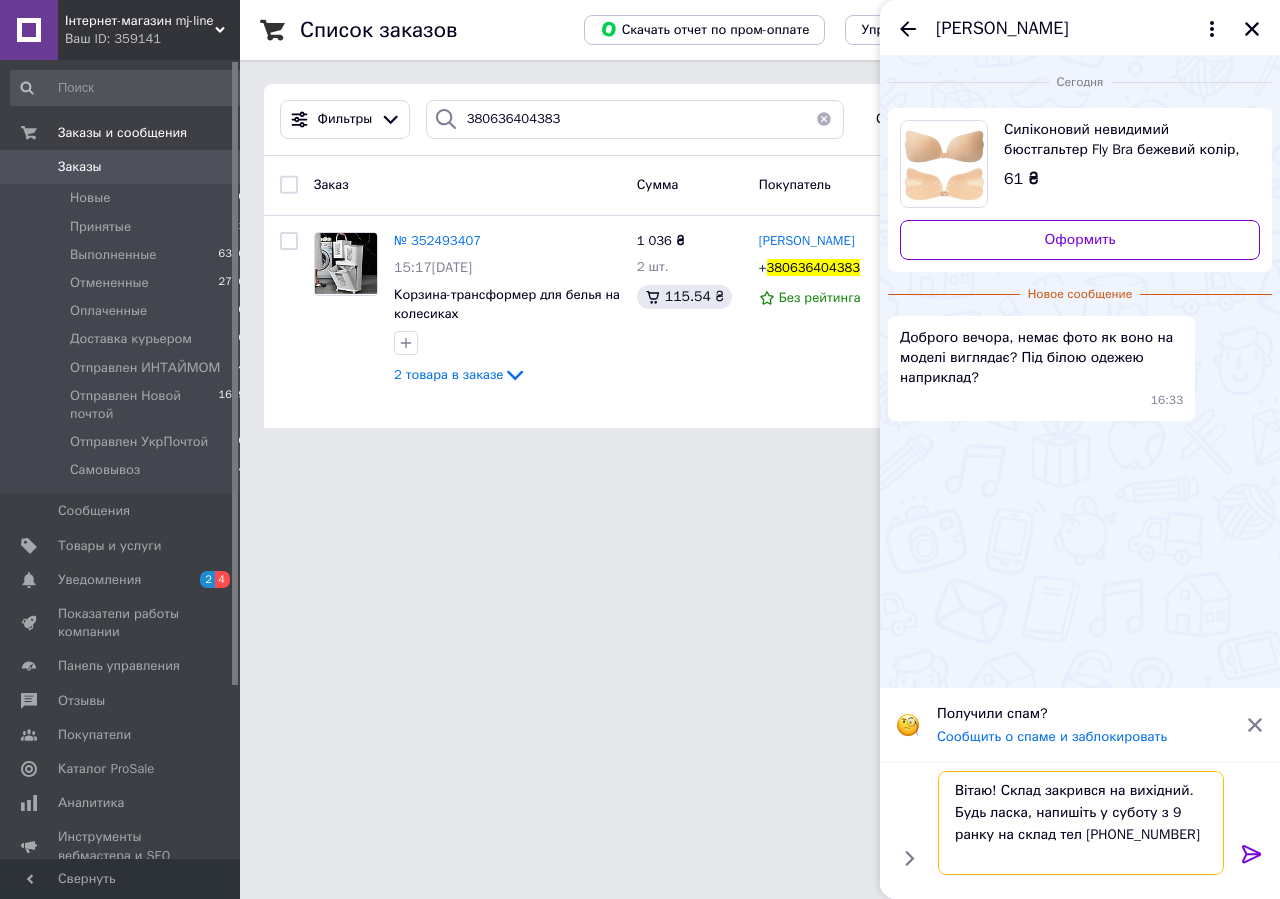 type on "Вітаю! Склад закрився на вихідний. Будь ласка, напишіть у суботу з 9 ранку на склад тел +380966000356" 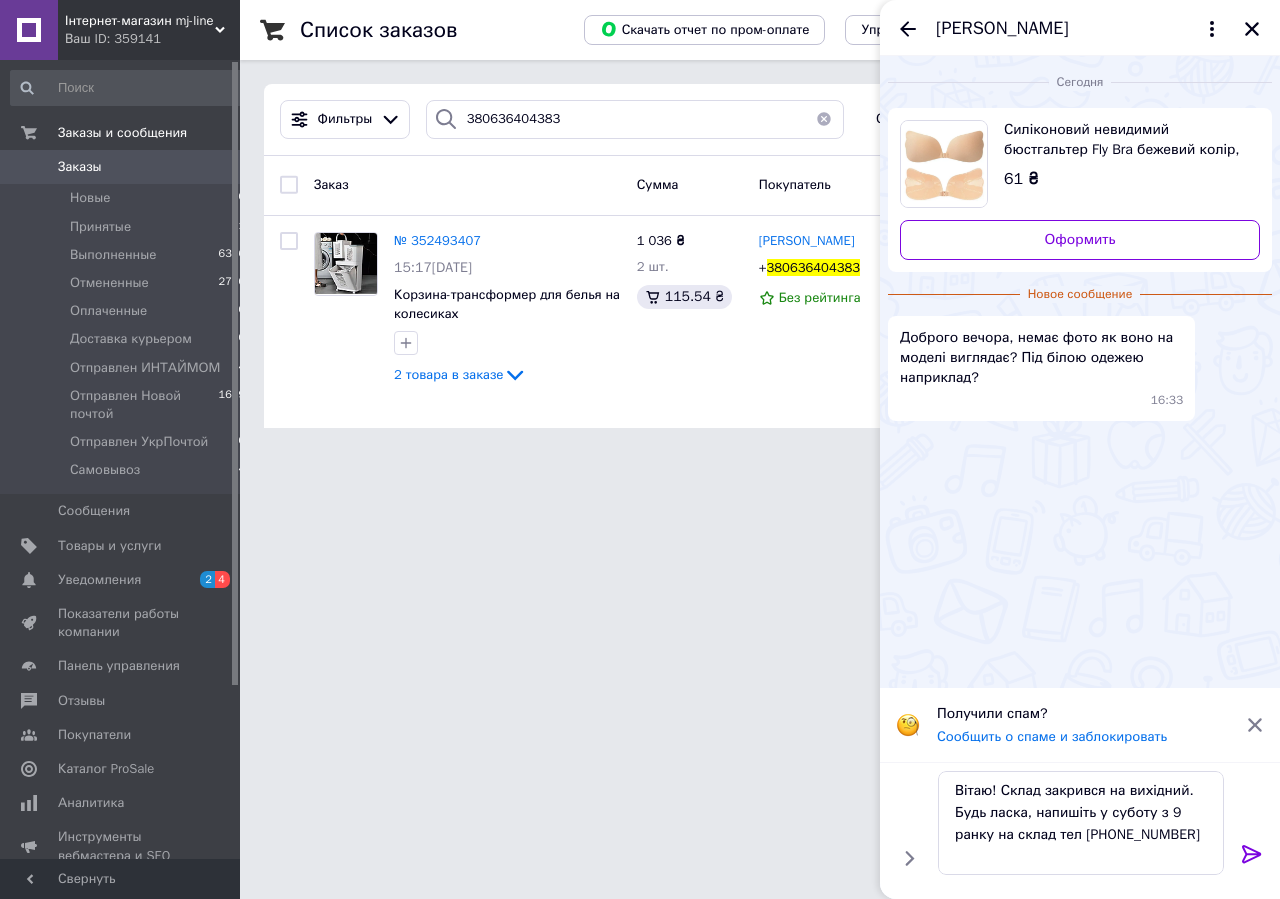 click 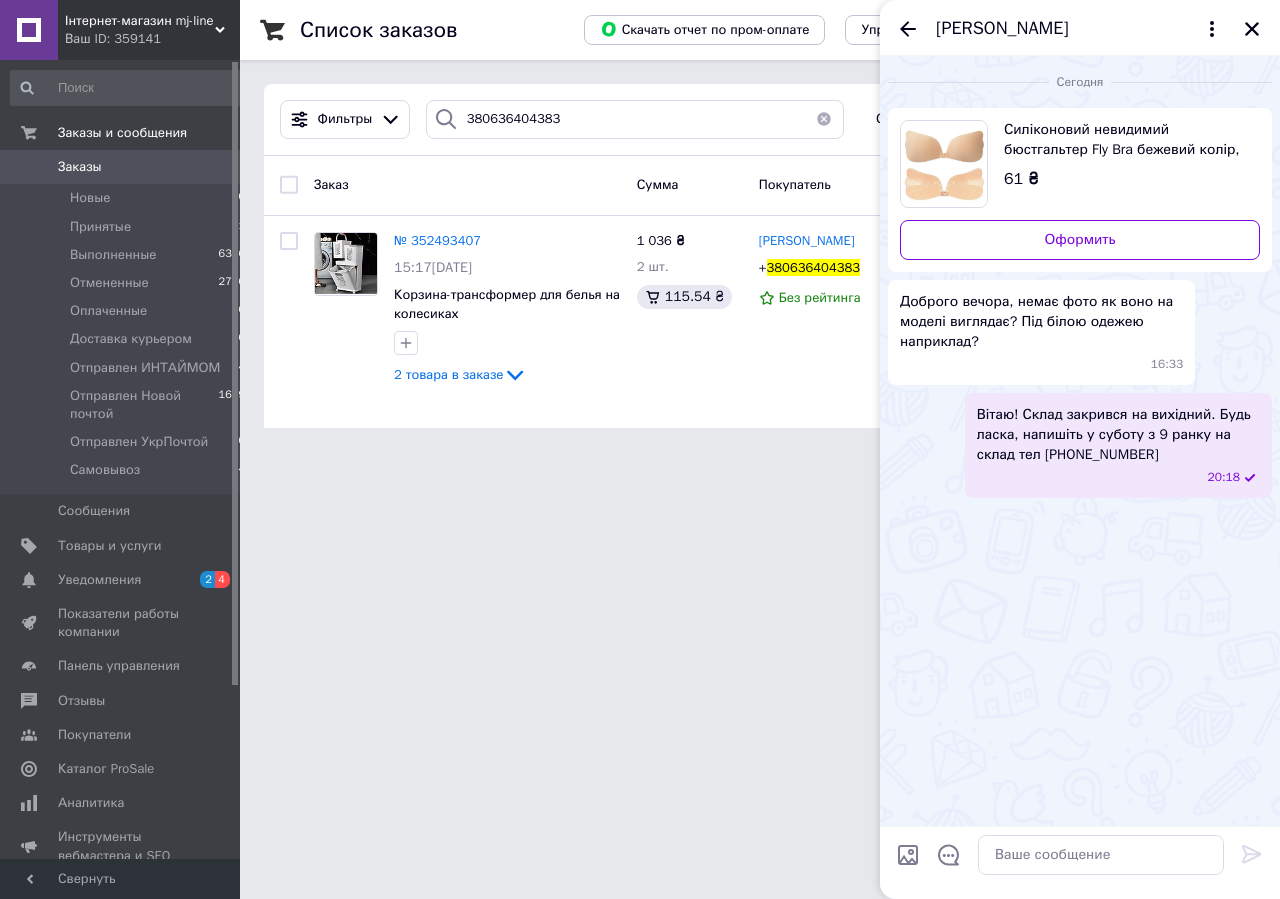 click on "Сегодня Силіконовий невидимий бюстгальтер Fly Bra бежевий колір, розмір A, B, C, D 61 ₴ Оформить Доброго вечора, немає фото як воно на моделі виглядає? Під білою одежею наприклад? 16:33 Вітаю! Склад закрився на вихідний. Будь ласка, напишіть у суботу з 9 ранку на склад тел +380966000356 20:18" at bounding box center [1080, 441] 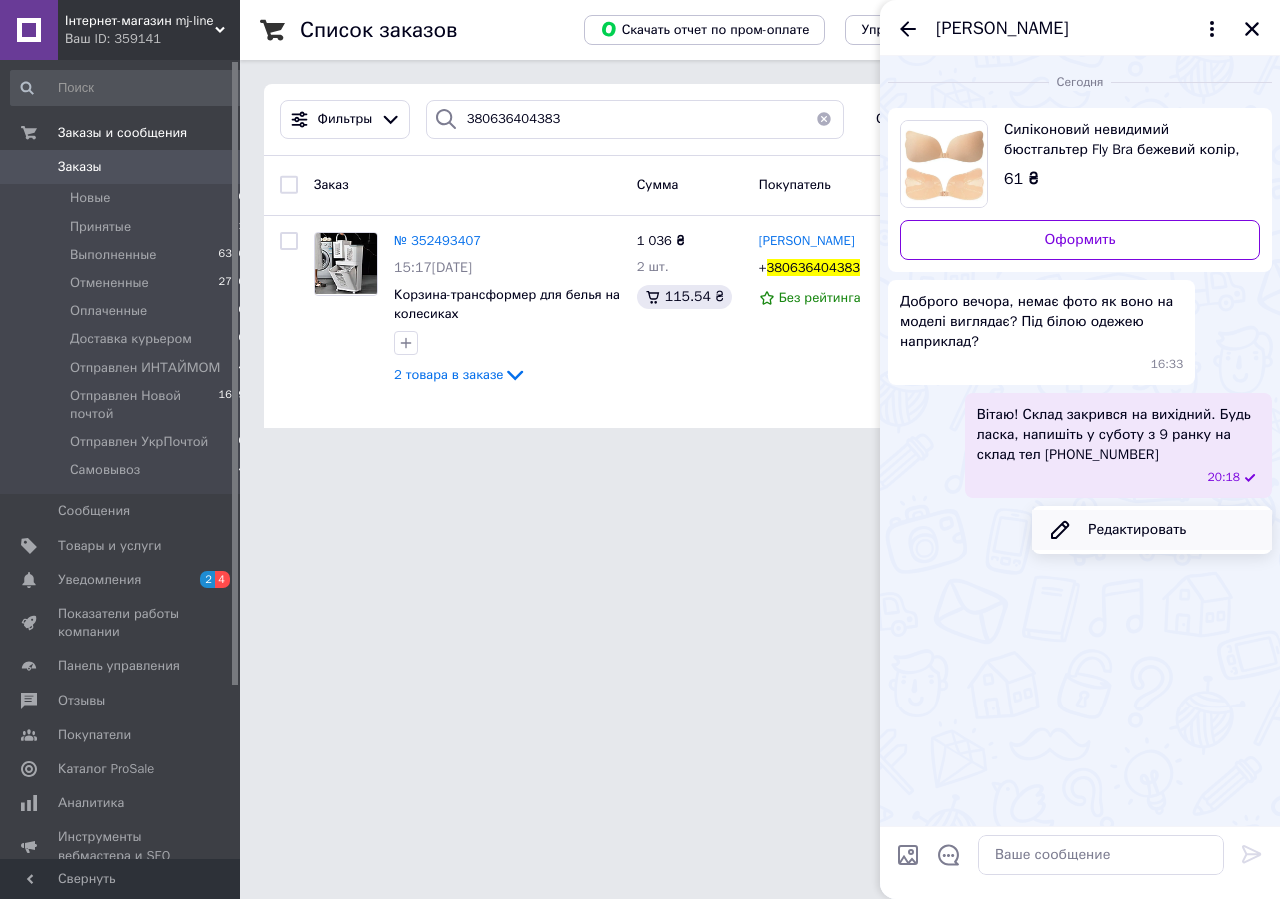 click on "Редактировать" at bounding box center [1152, 530] 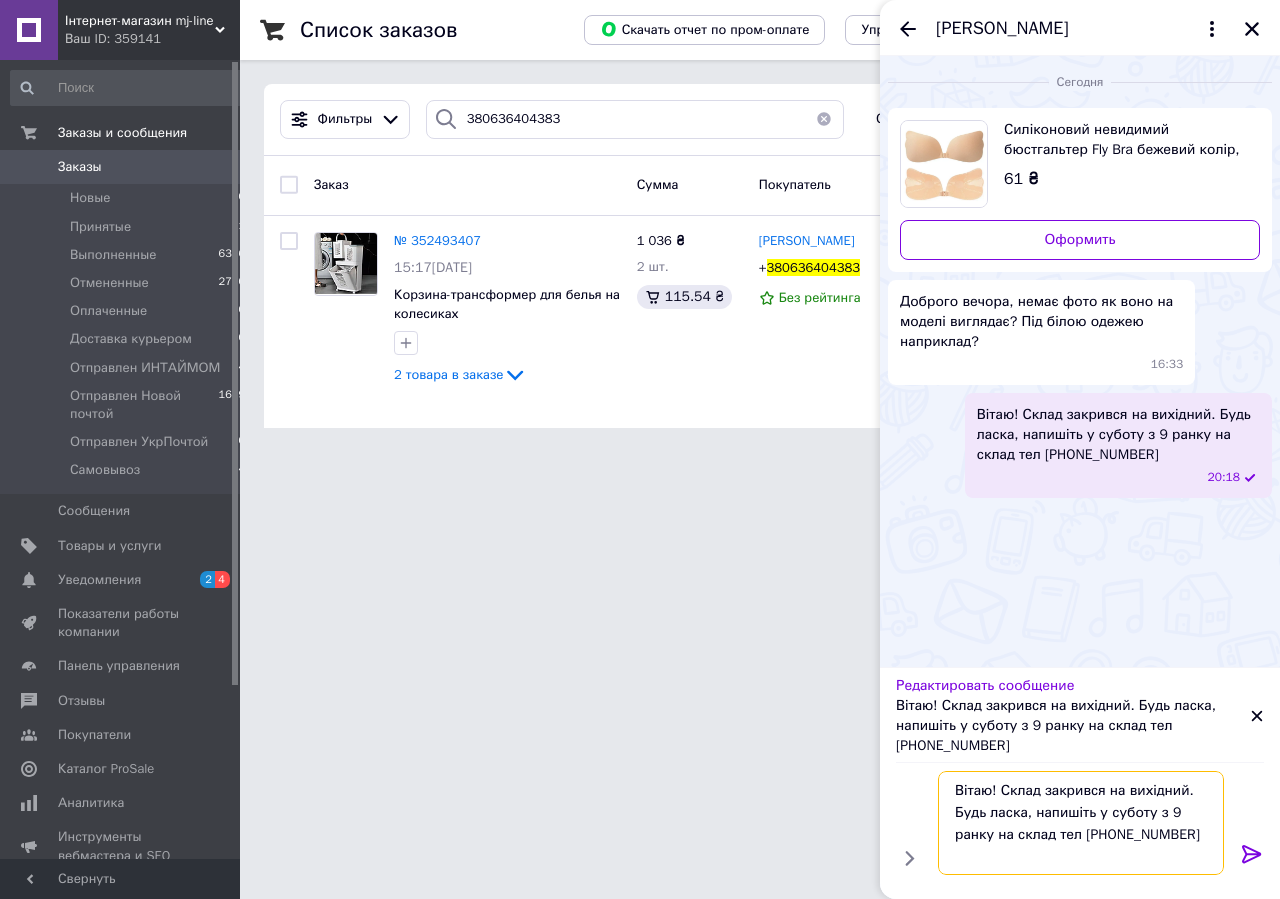 drag, startPoint x: 1147, startPoint y: 813, endPoint x: 1095, endPoint y: 817, distance: 52.153618 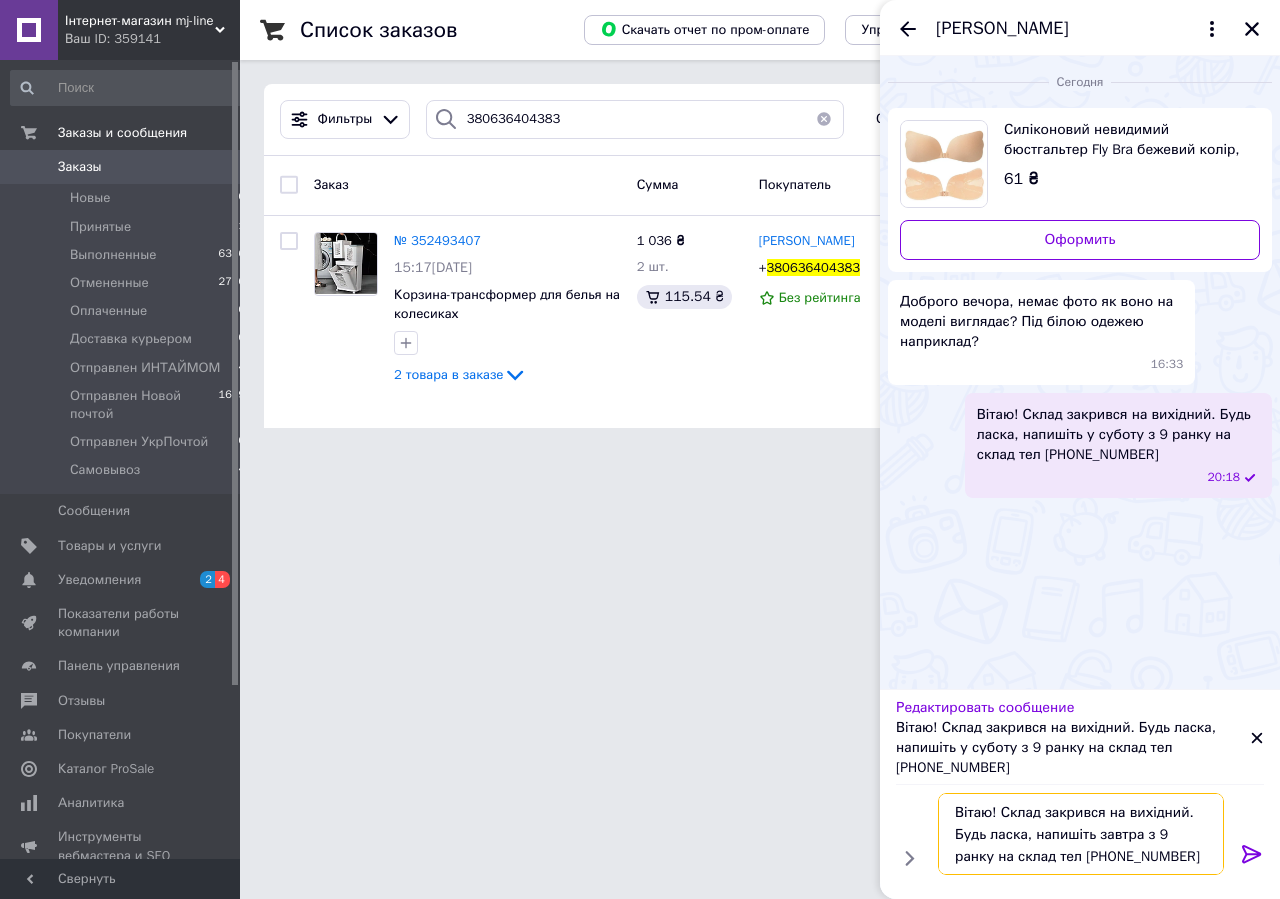 type on "Вітаю! Склад закрився на вихідний. Будь ласка, напишіть завтра  з 9 ранку на склад тел +380966000356" 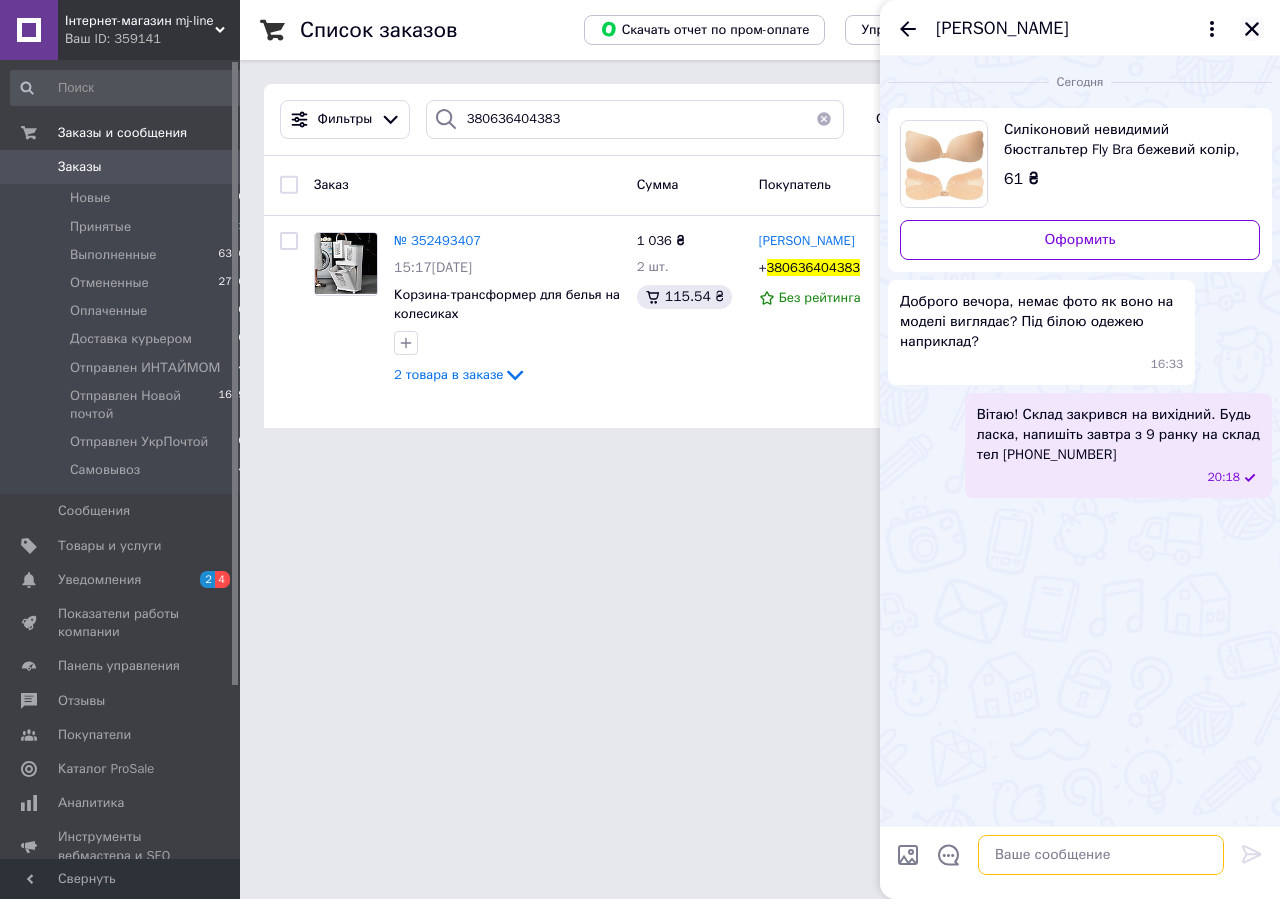 type 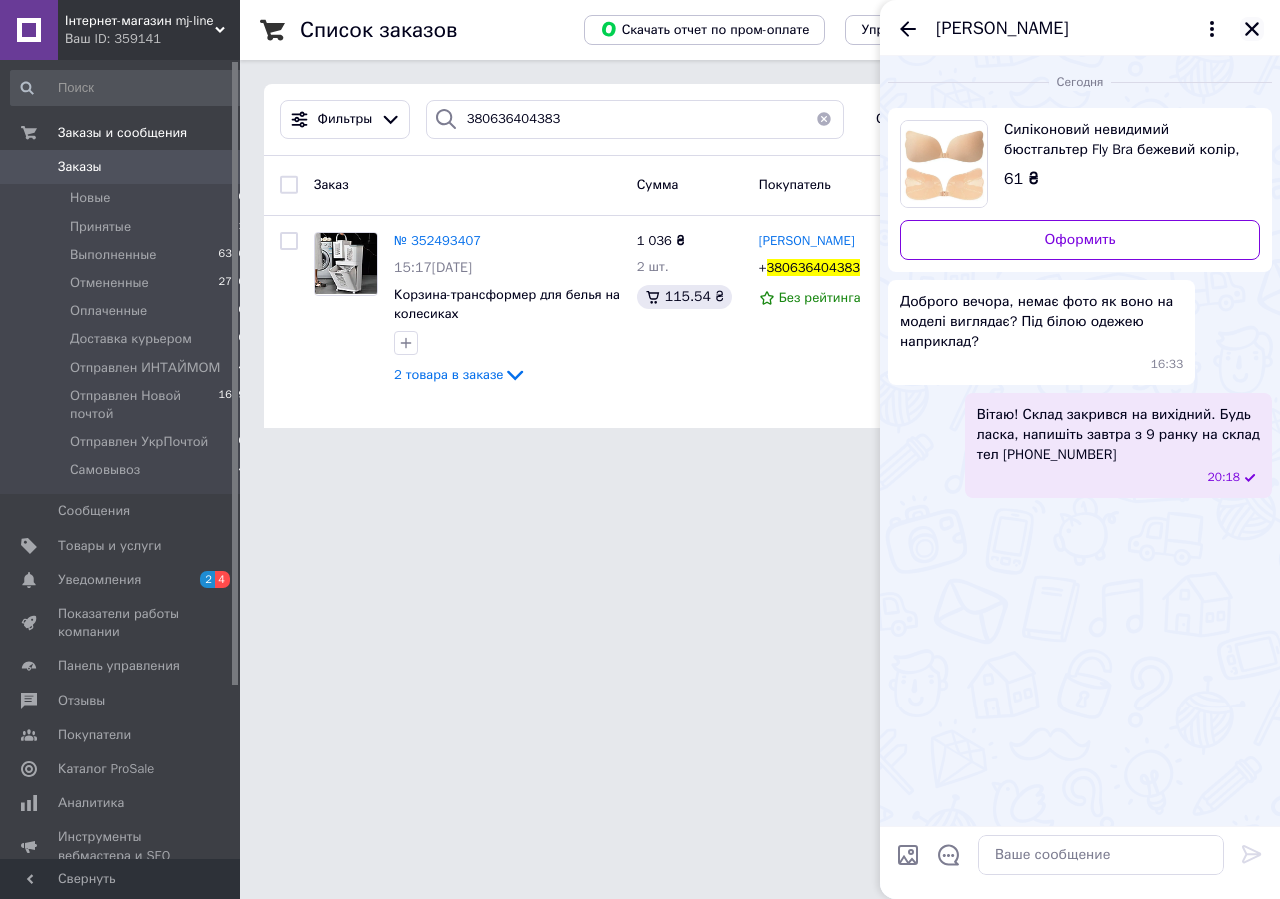 click 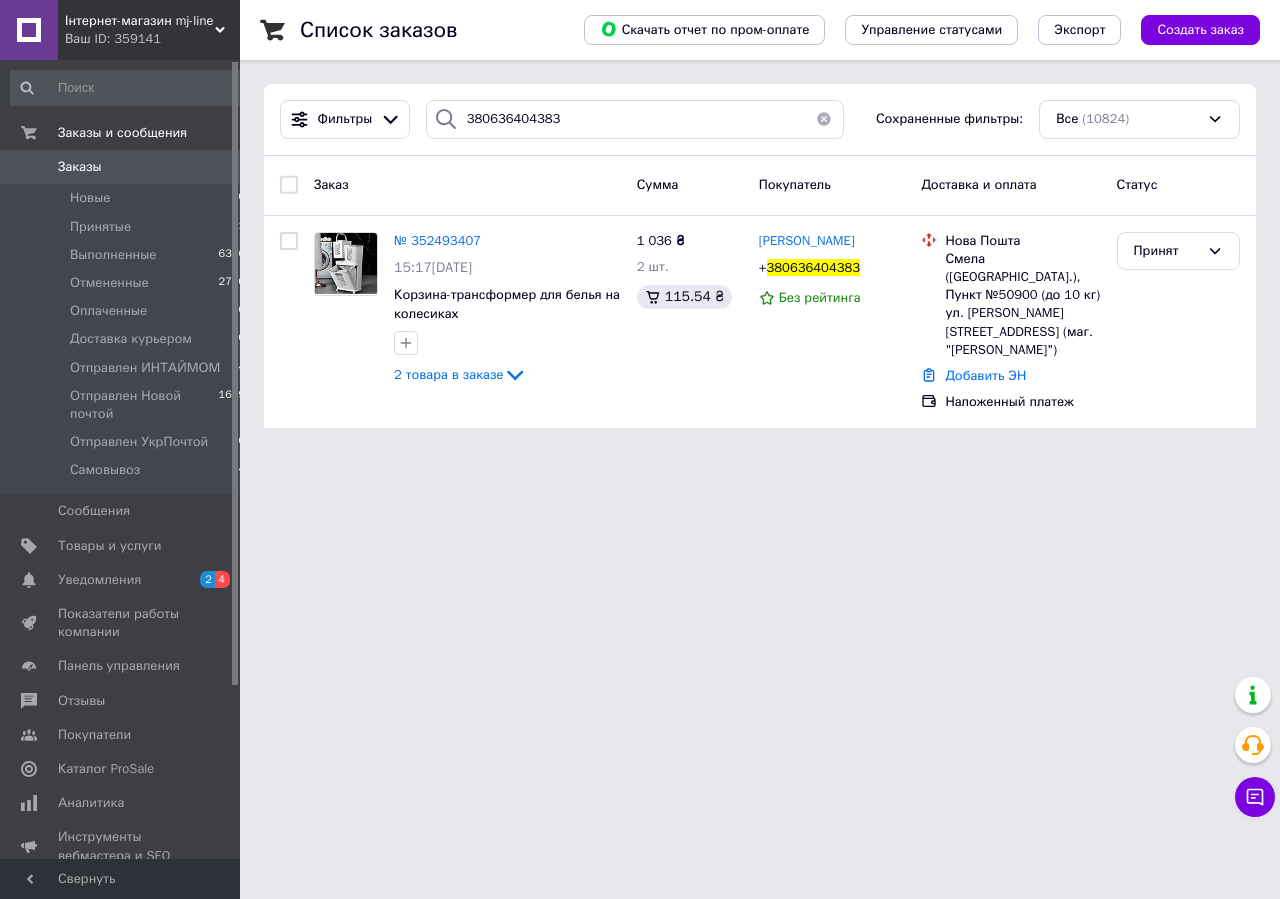 click on "Інтернет-магазин mj-line" at bounding box center (140, 21) 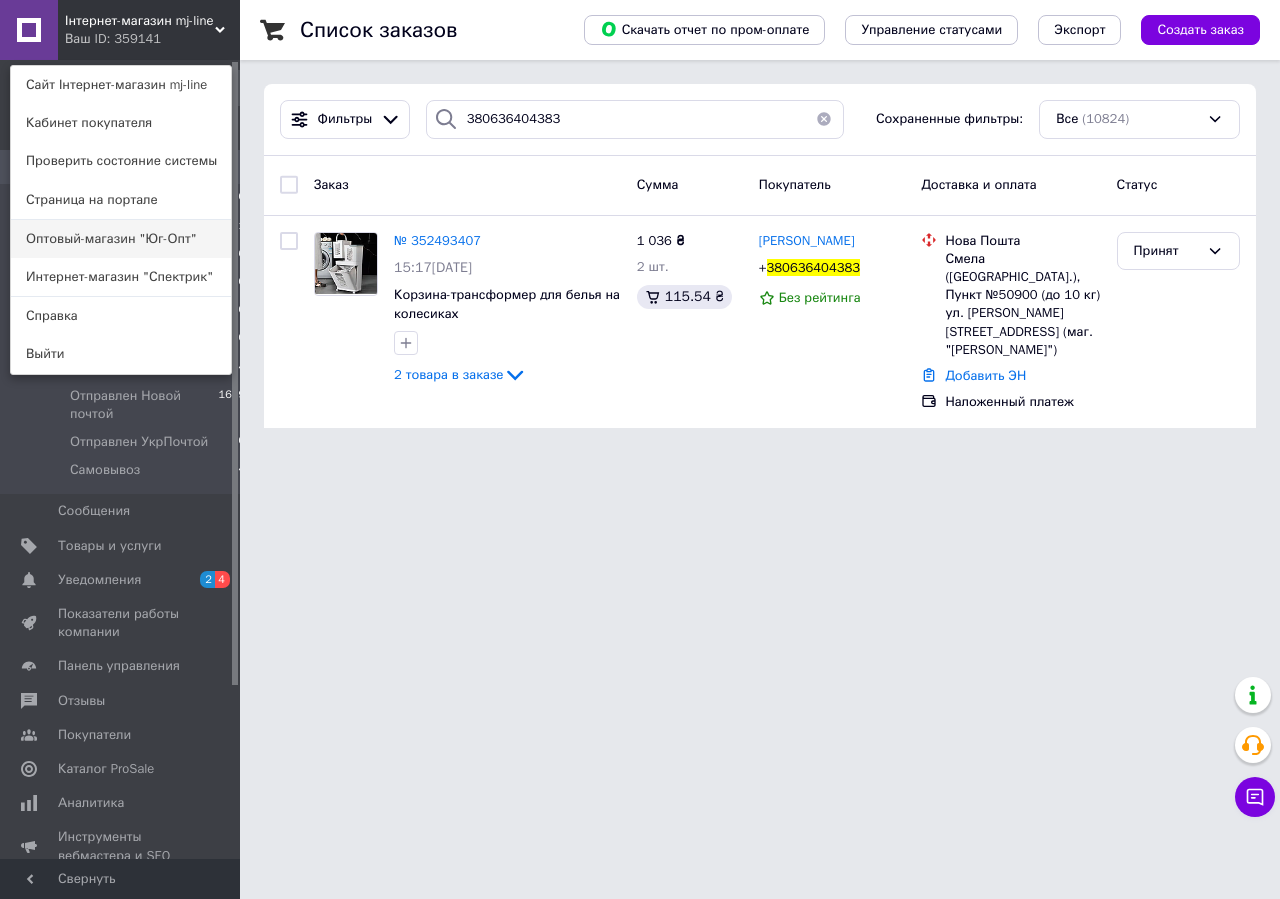 click on "Оптовый-магазин "Юг-Опт"" at bounding box center [121, 239] 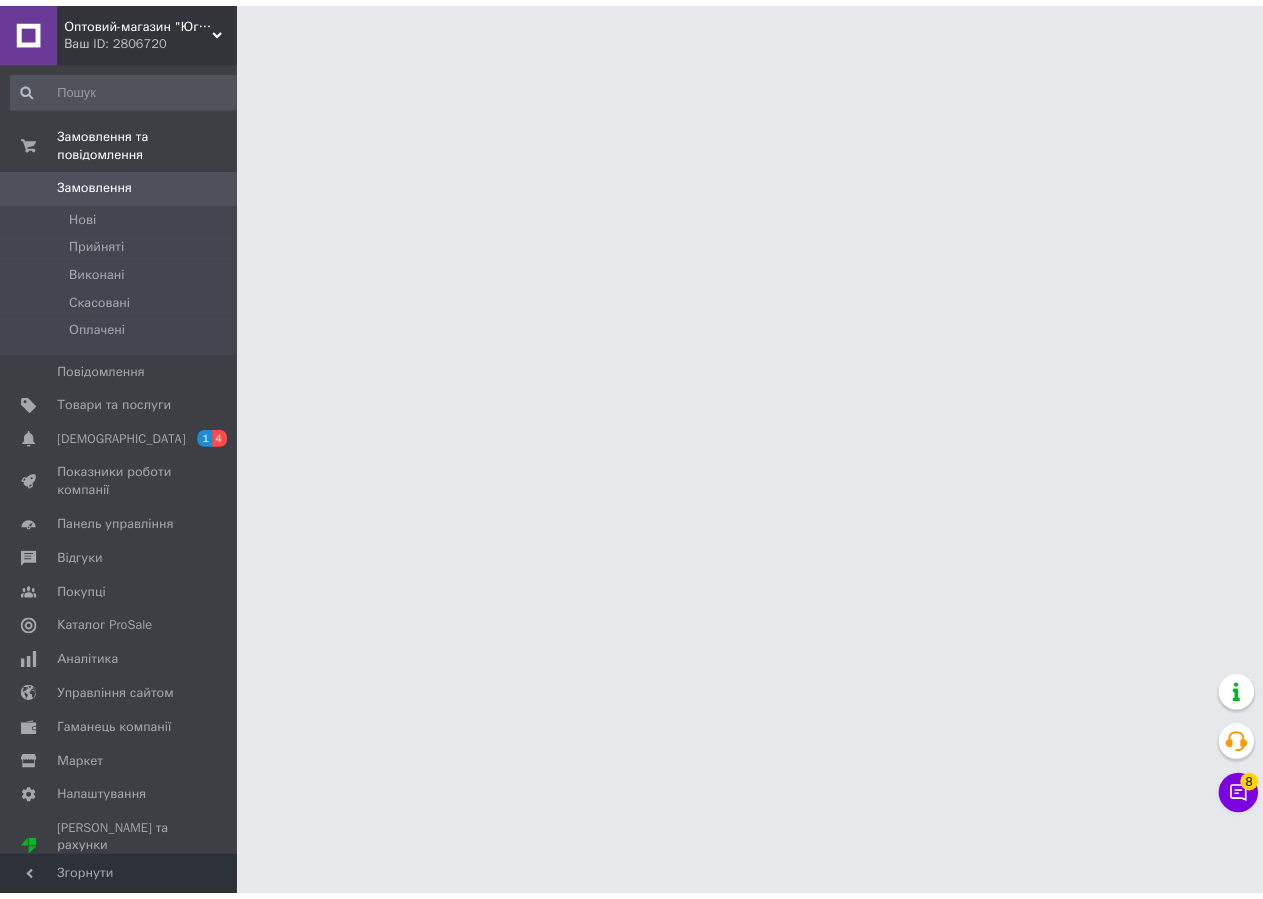 scroll, scrollTop: 0, scrollLeft: 0, axis: both 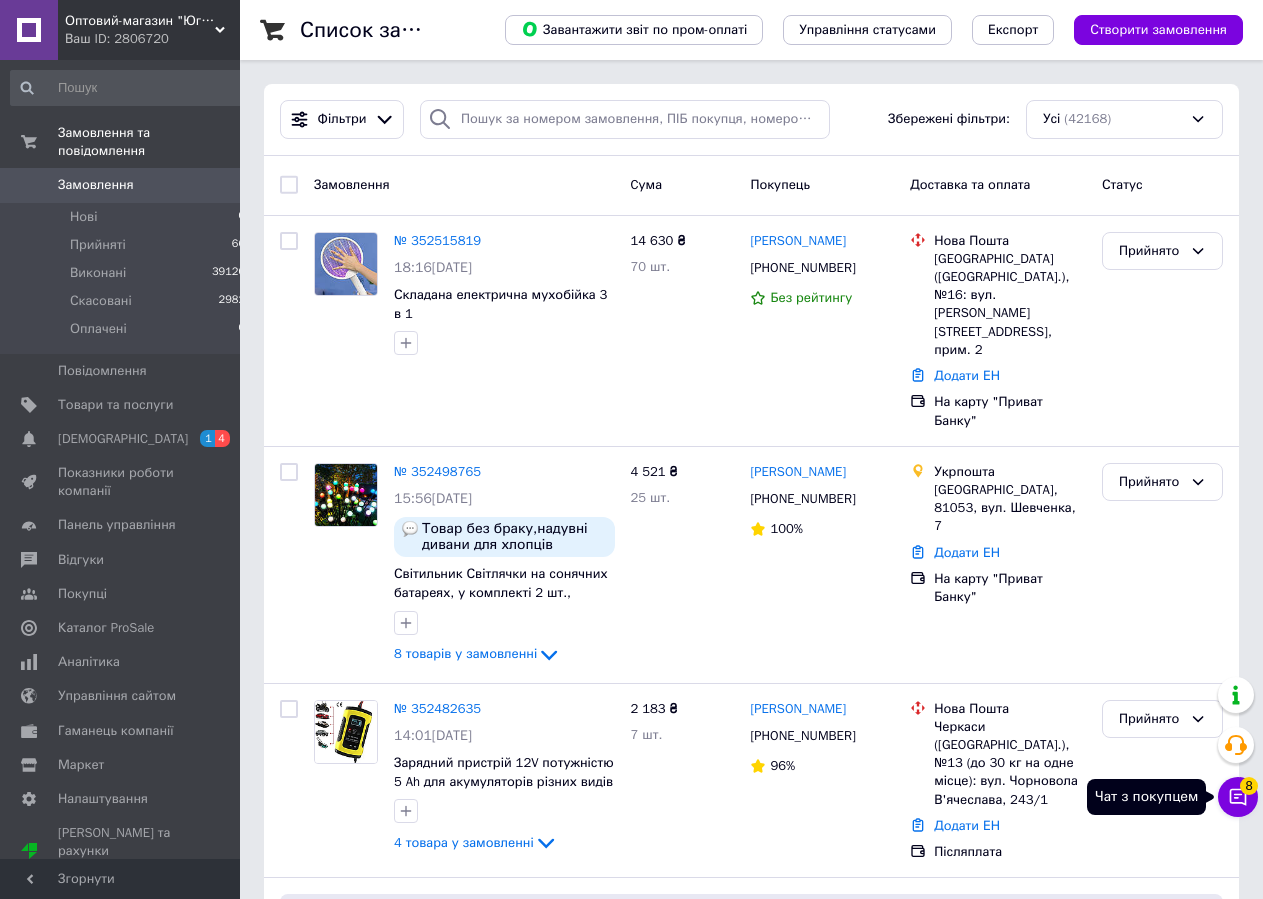 click 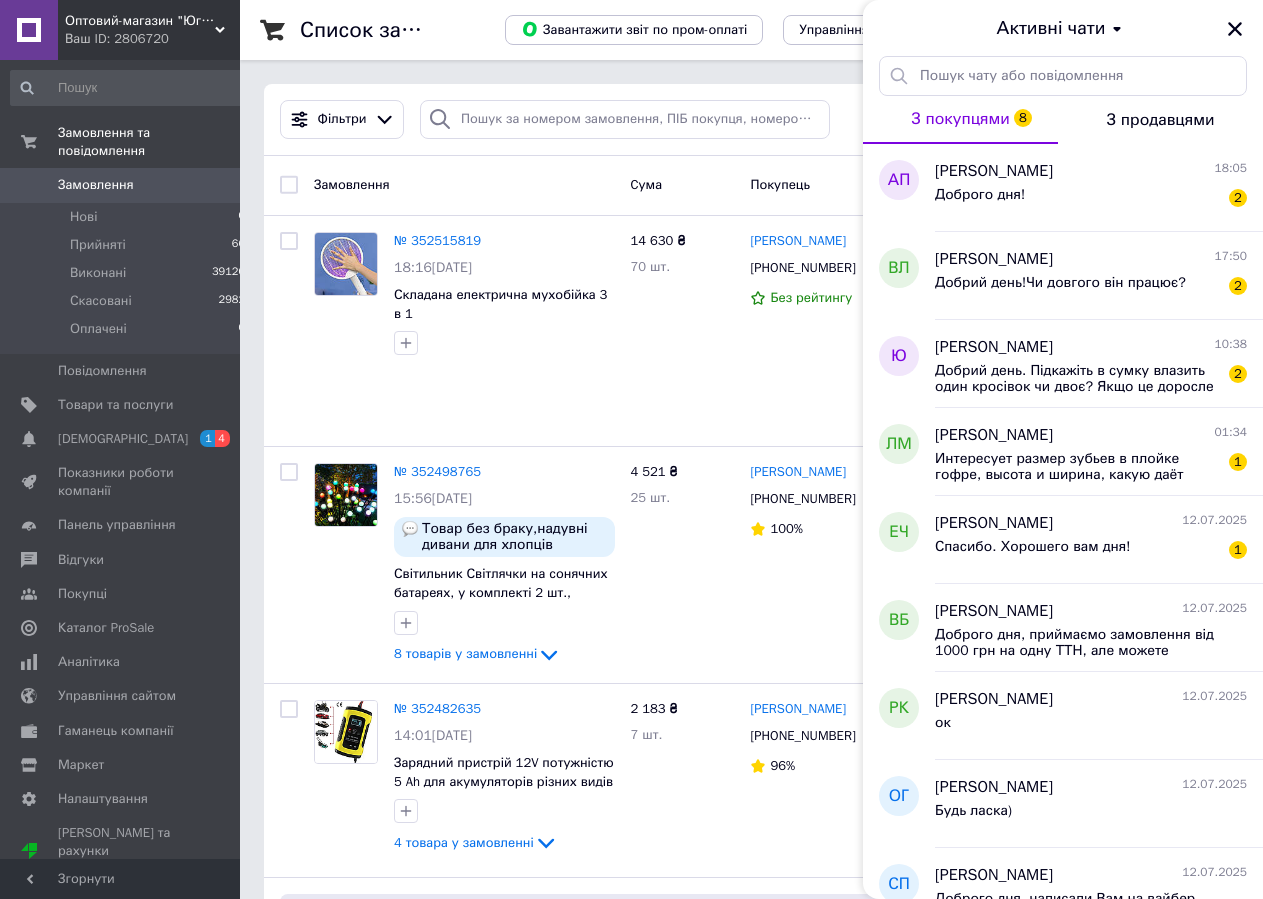 click on "Спасибо. Хорошего вам дня!" at bounding box center (1032, 553) 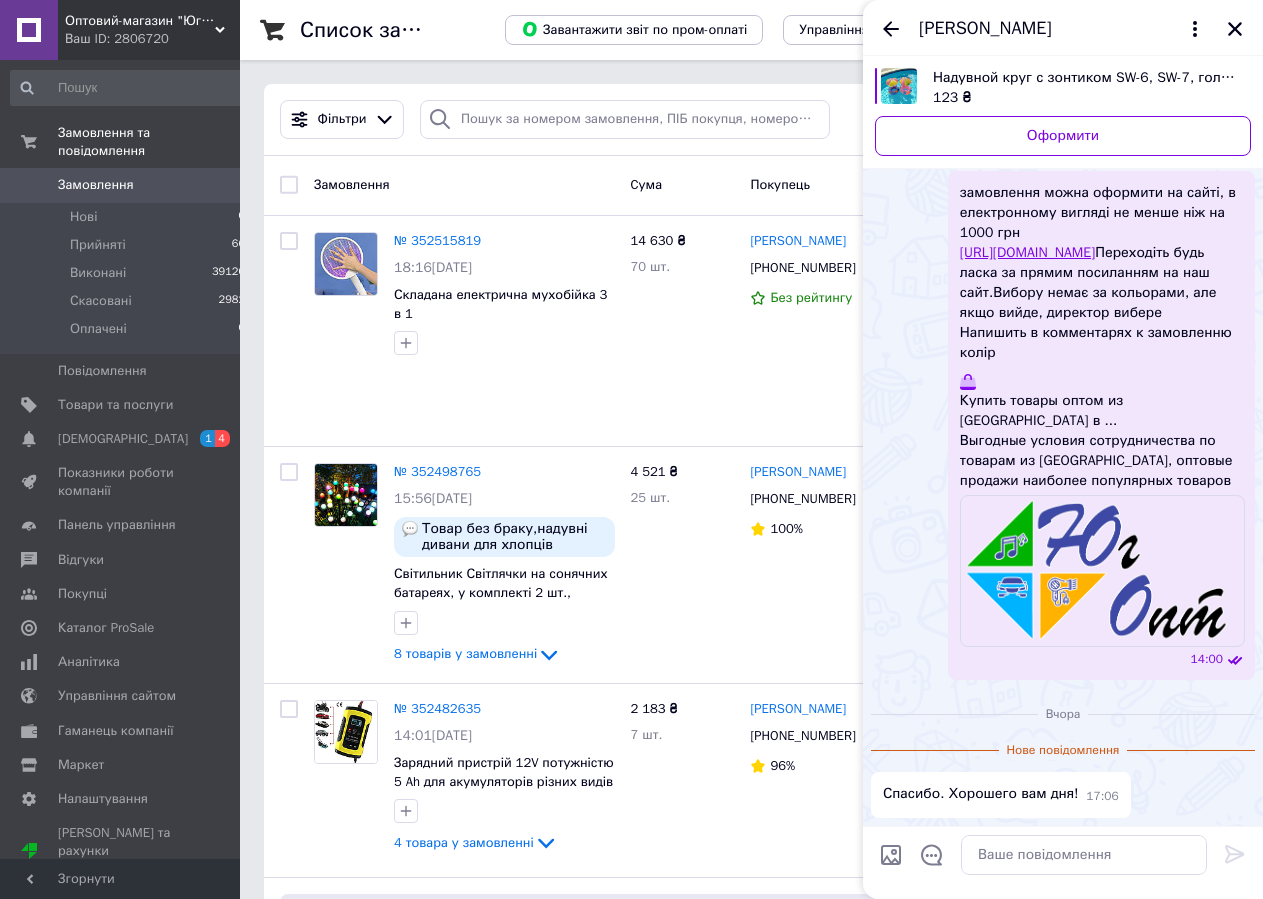 scroll, scrollTop: 244, scrollLeft: 0, axis: vertical 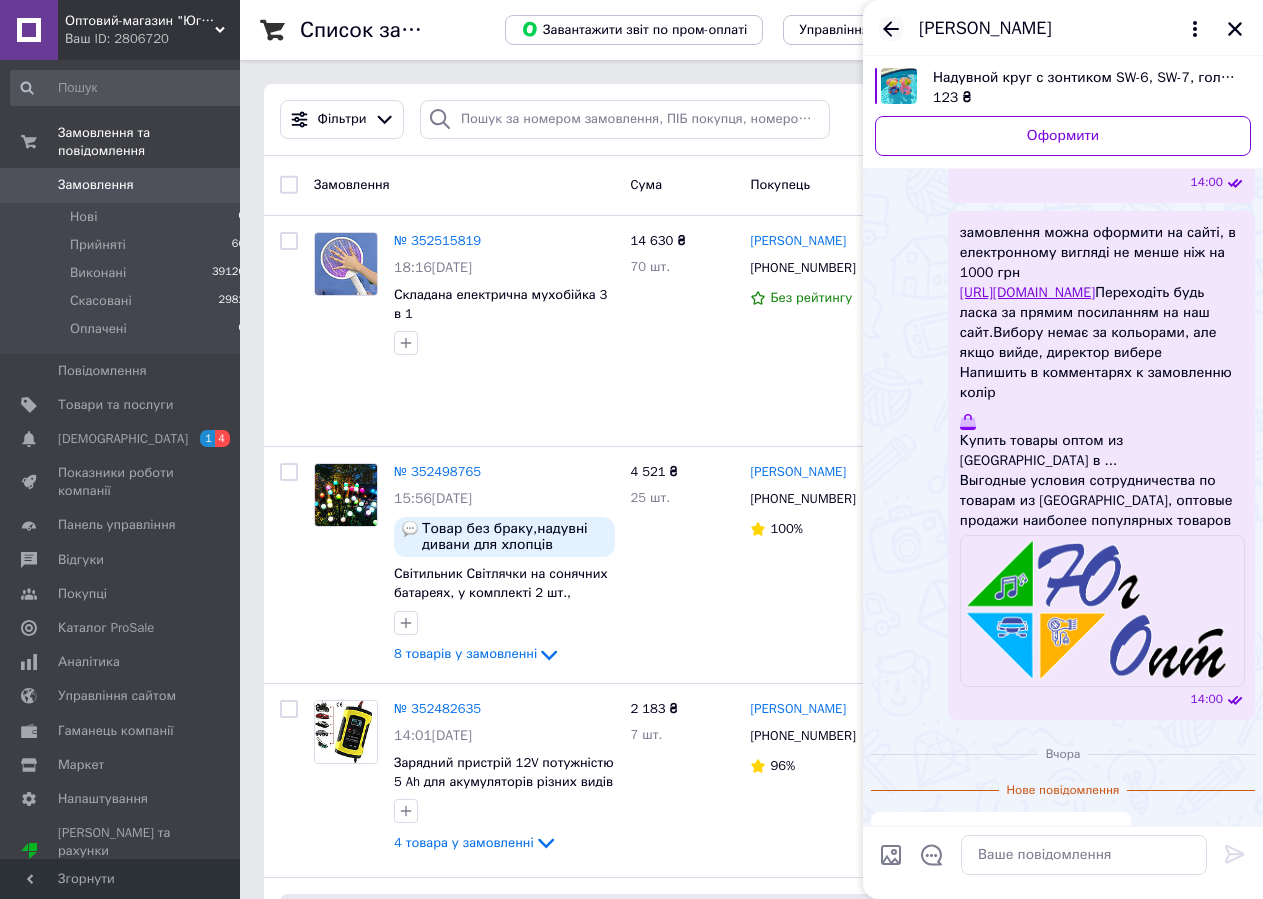 click 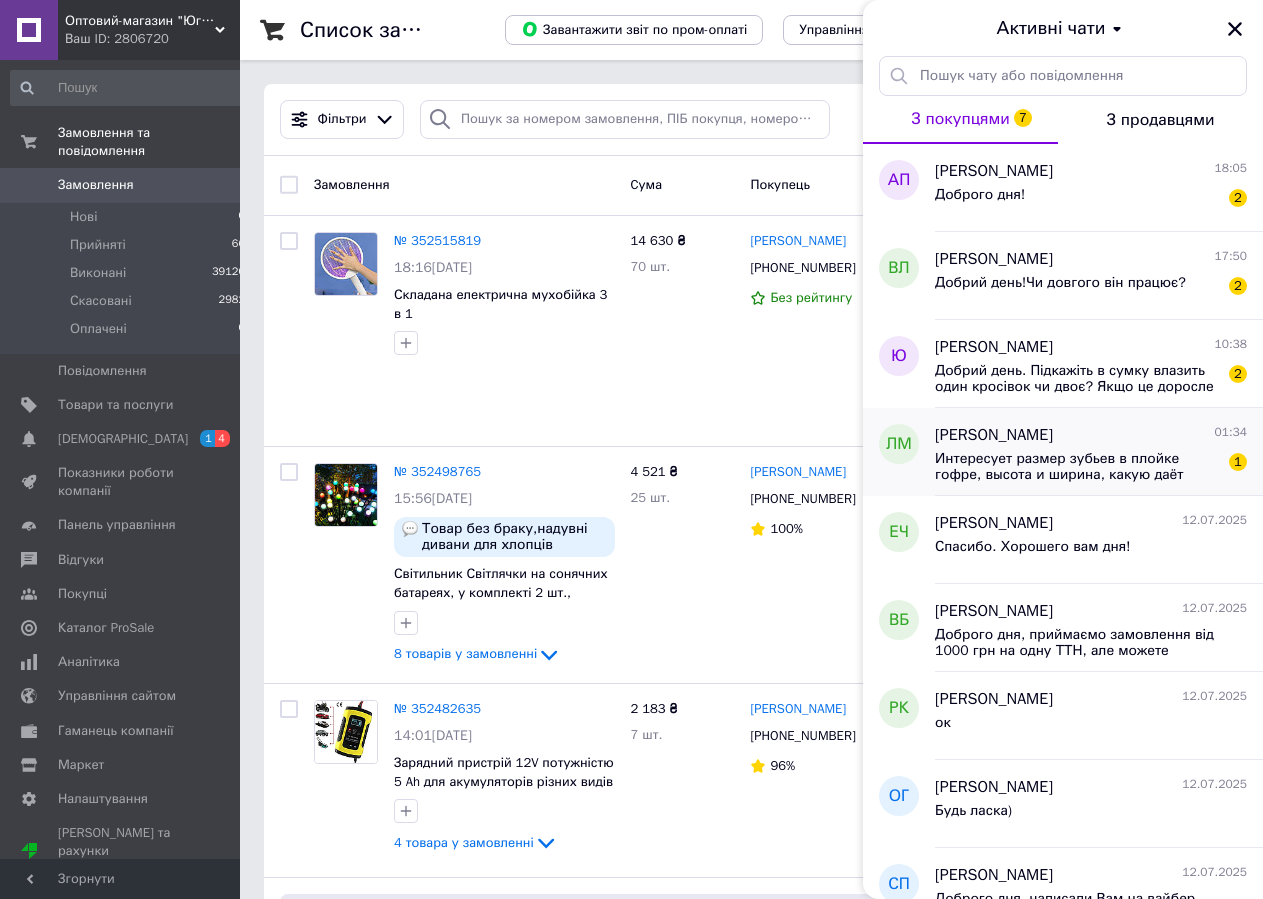 click on "Интересует размер зубьев в плойке гофре,  высота и ширина,  какую даёт волну, мелкую или крупную" at bounding box center [1077, 467] 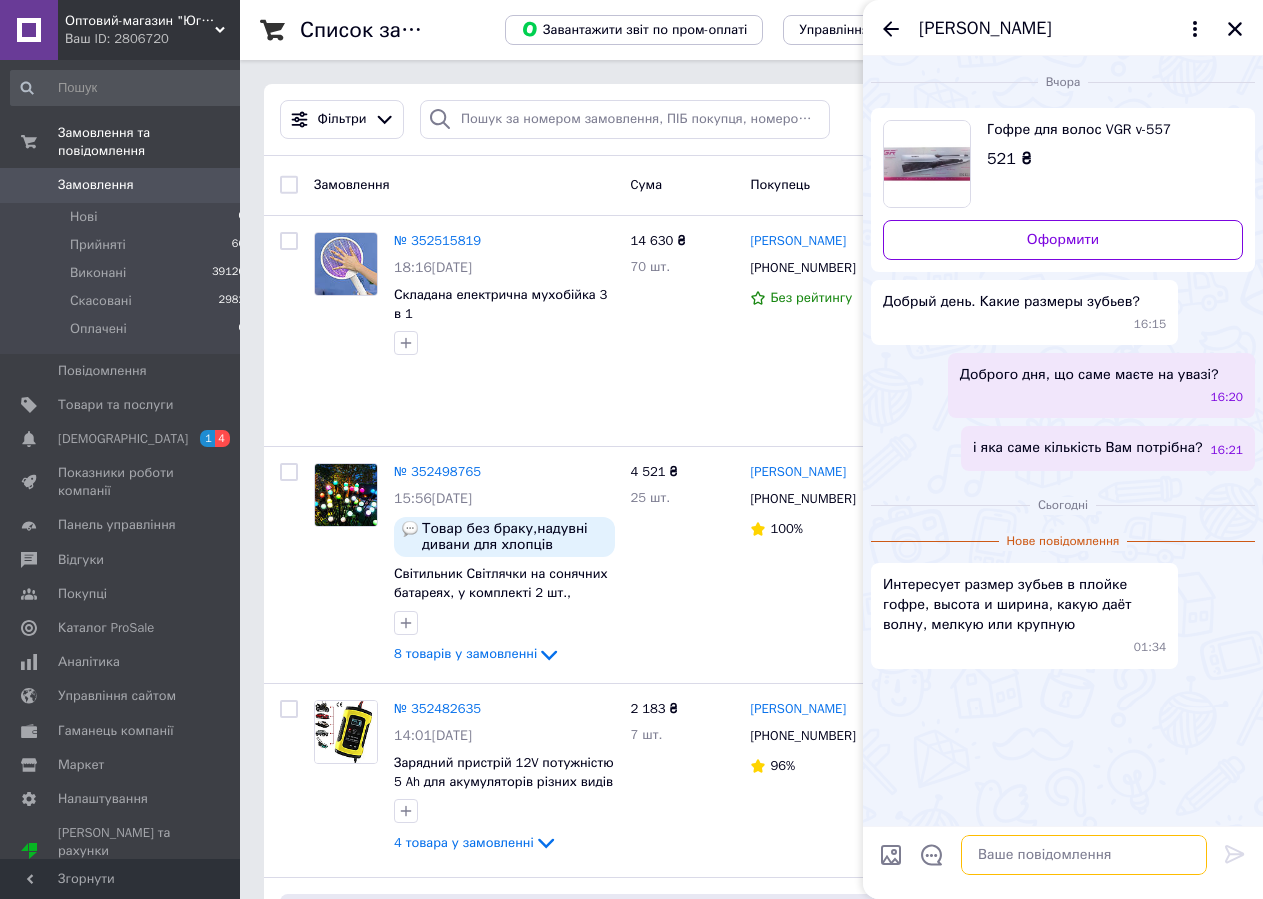 click at bounding box center [1084, 855] 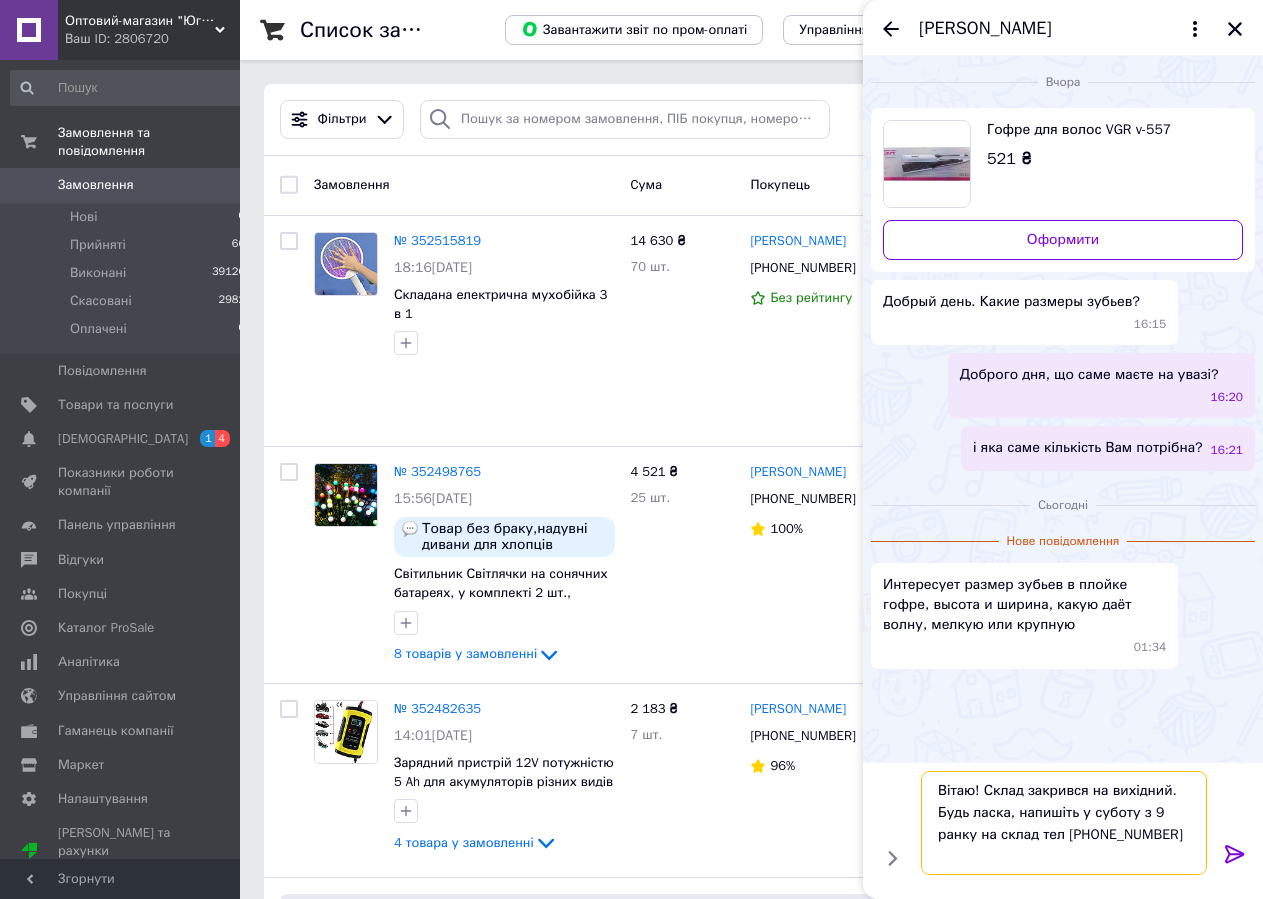 drag, startPoint x: 1131, startPoint y: 816, endPoint x: 1073, endPoint y: 816, distance: 58 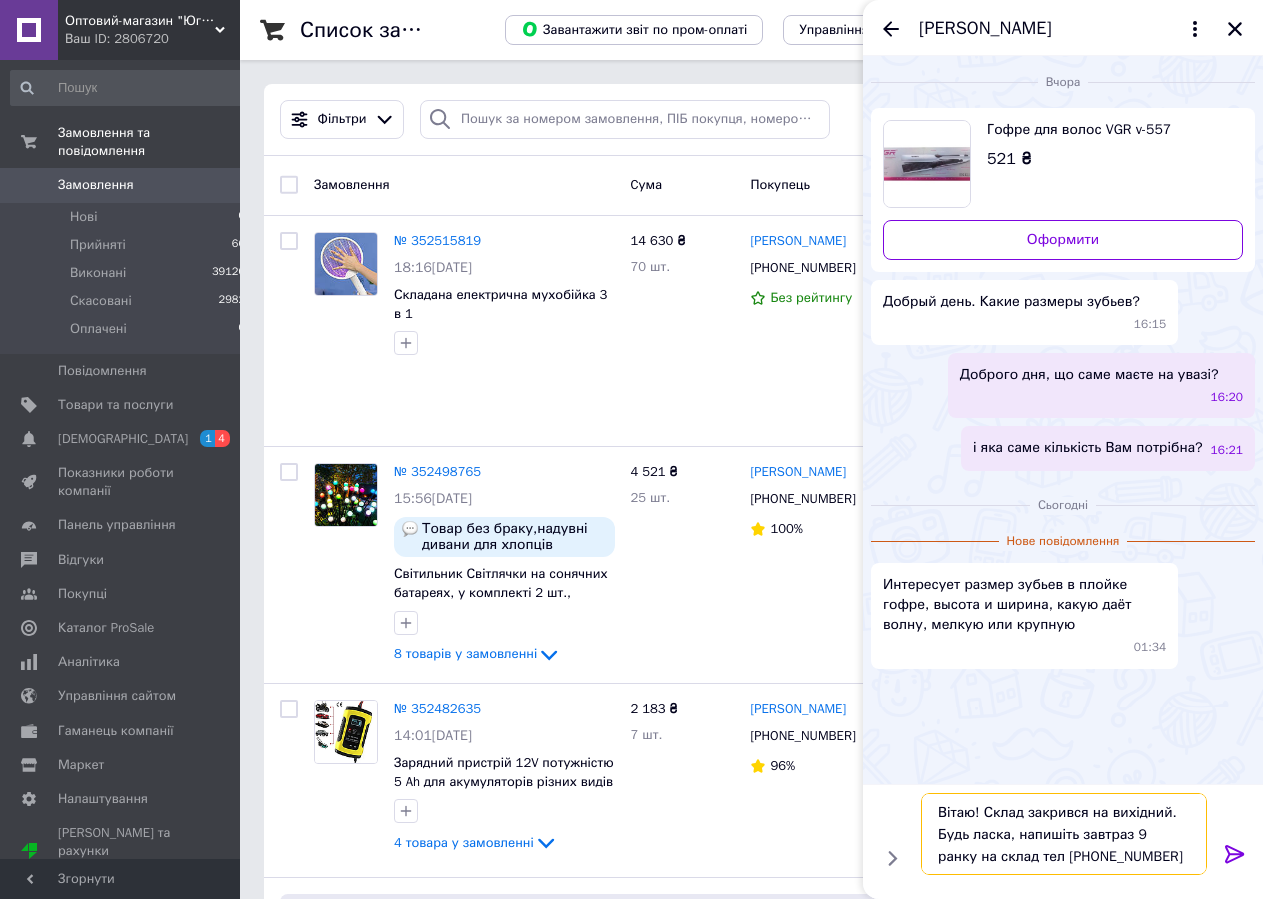 type on "Вітаю! Склад закрився на вихідний. Будь ласка, напишіть завтра з 9 ранку на склад тел +380966000356" 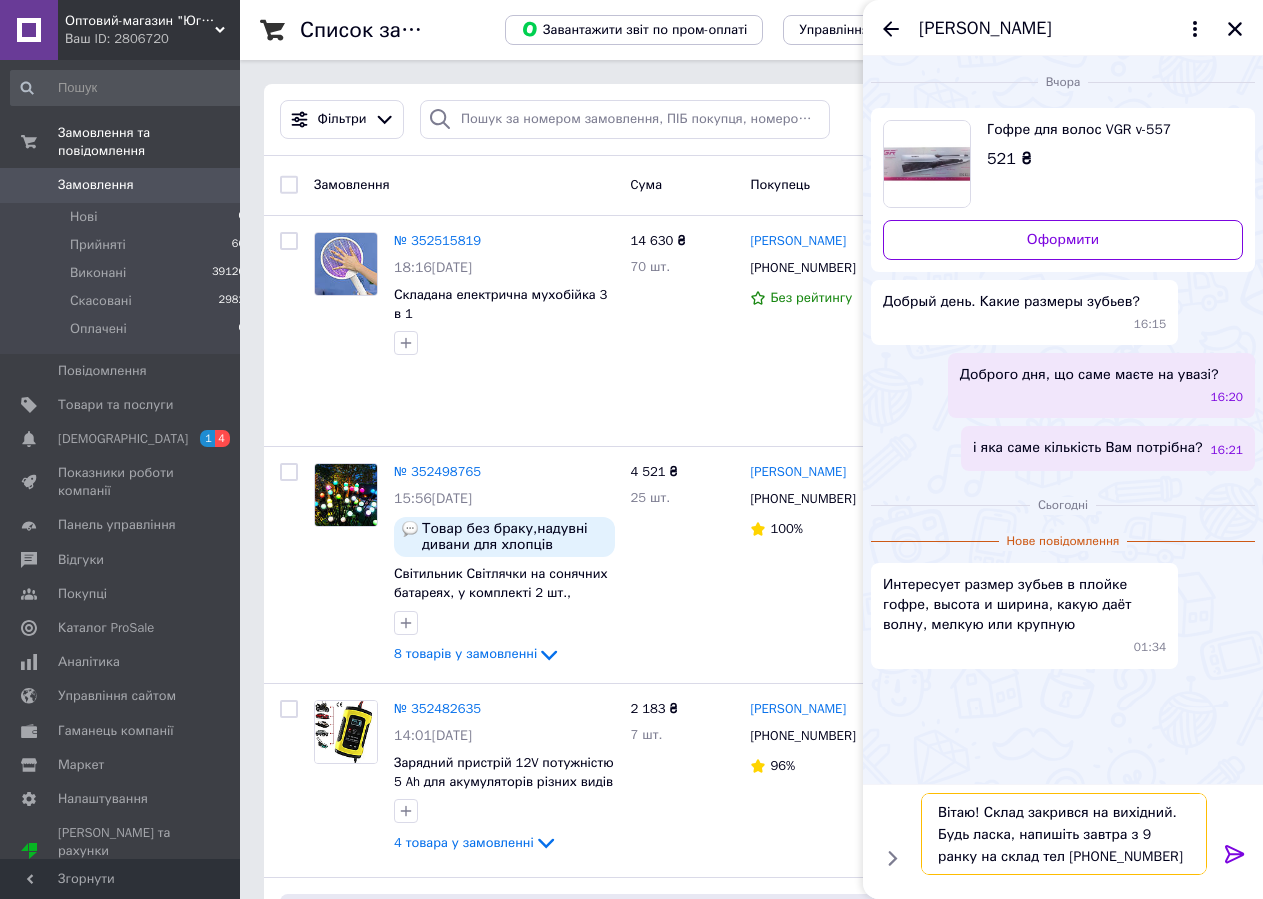 type 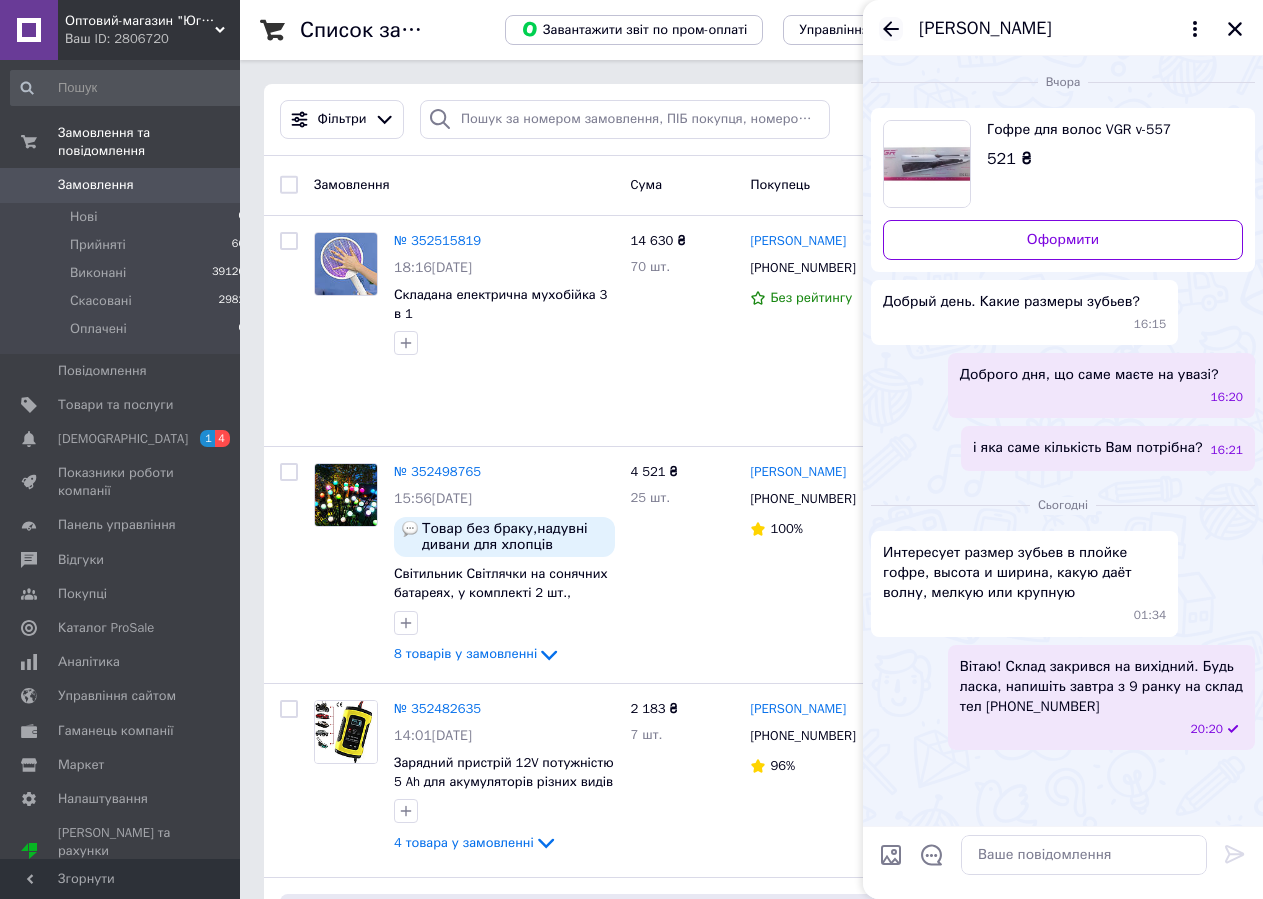 click 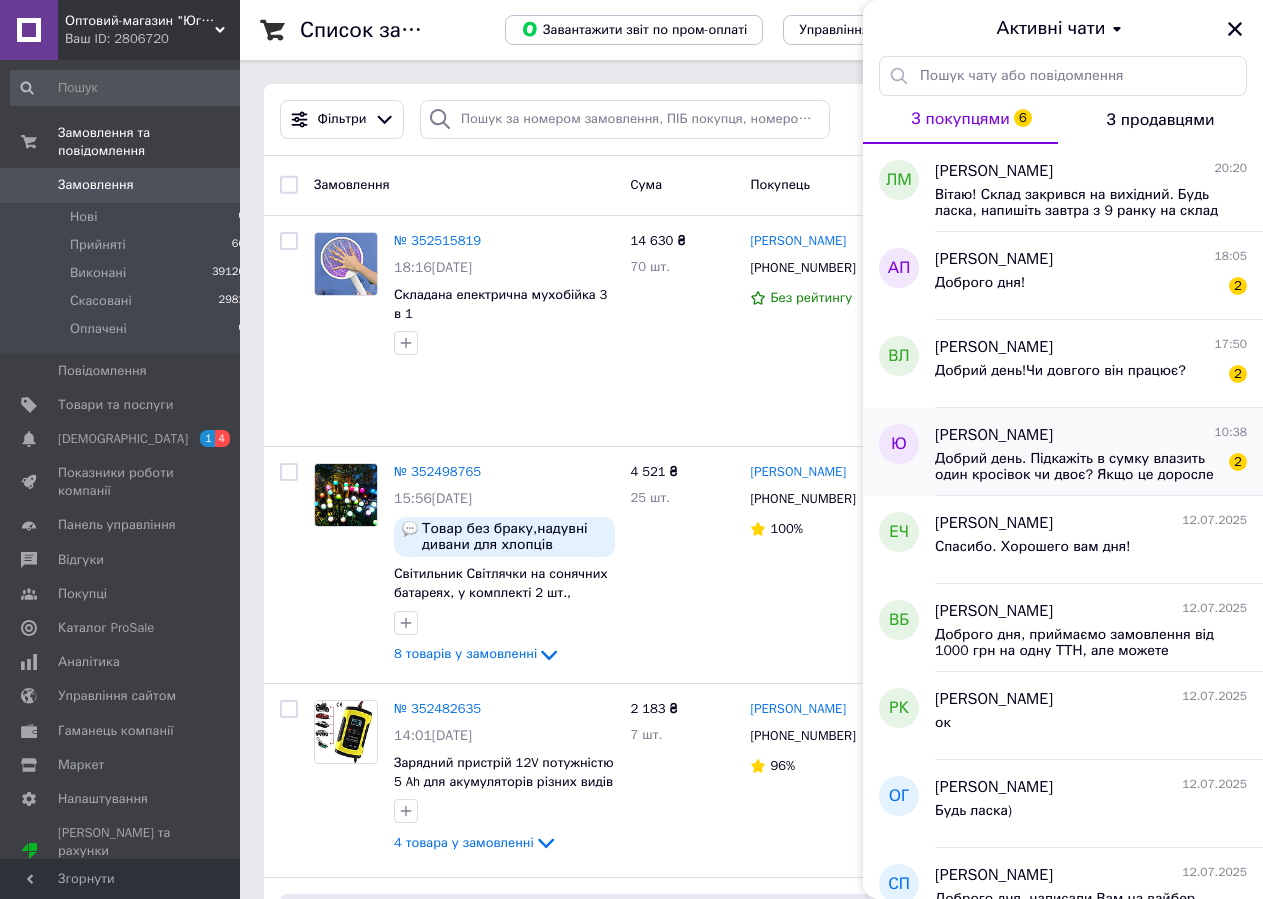 click on "Юлия  Штаферун 10:38" at bounding box center [1091, 435] 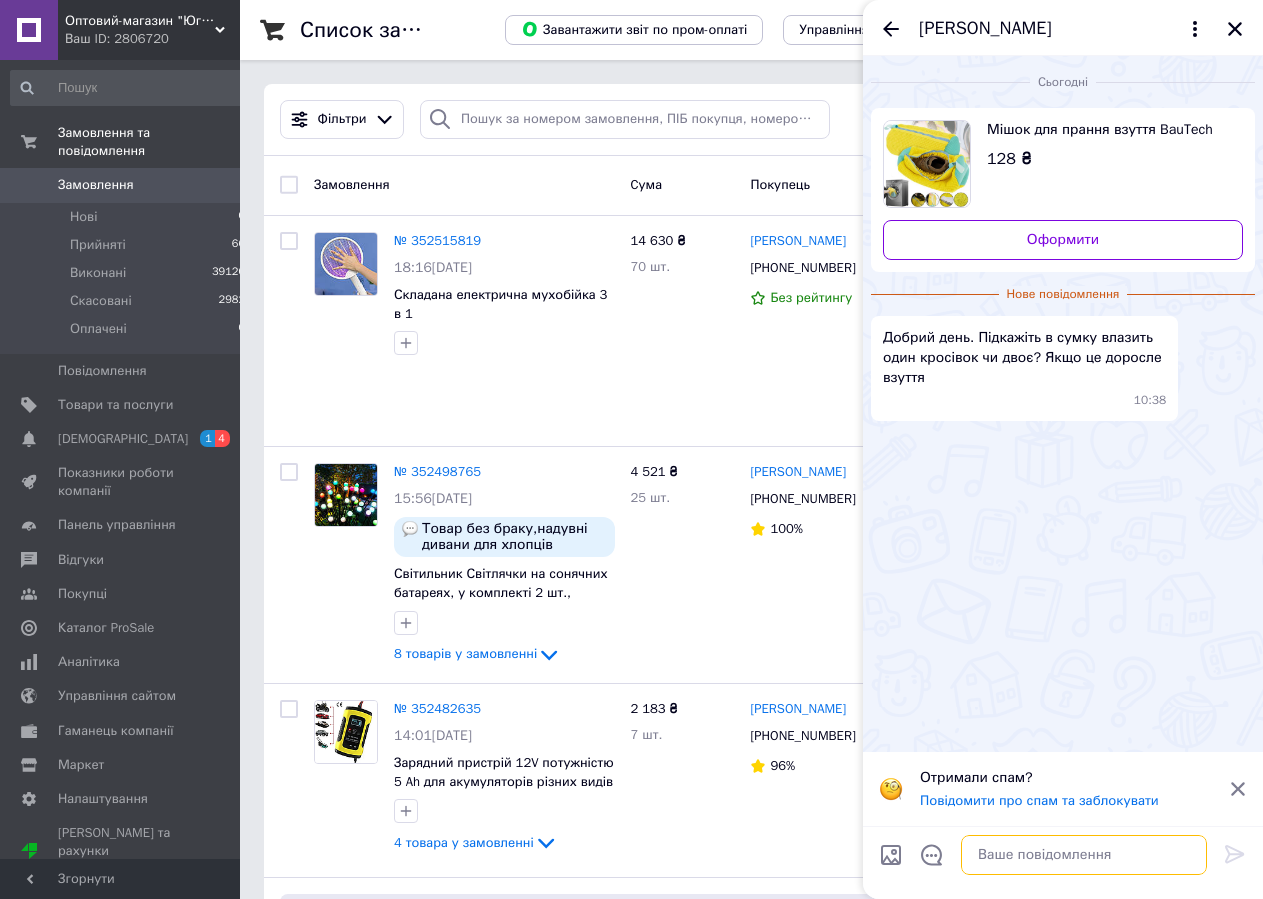 click at bounding box center (1084, 855) 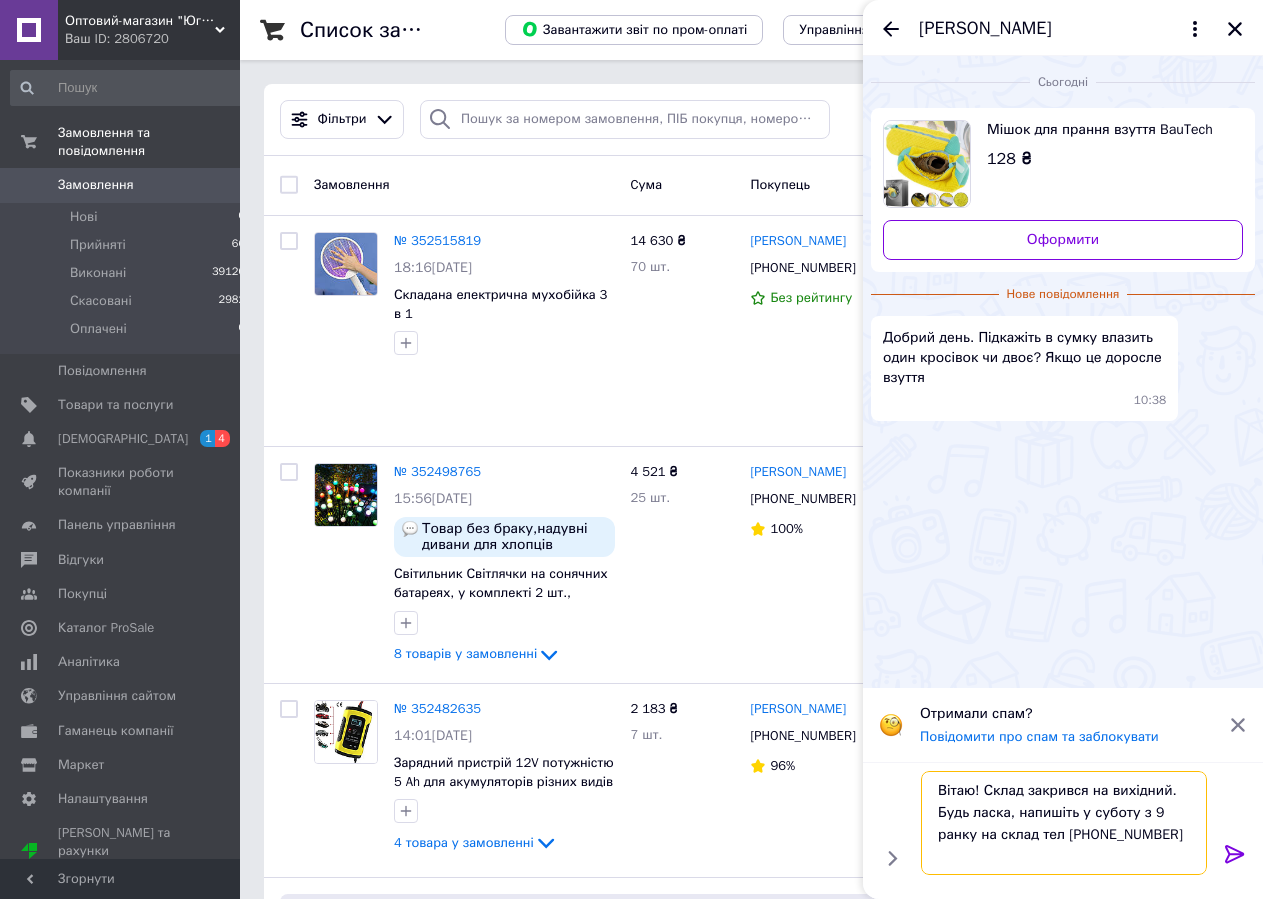 drag, startPoint x: 1132, startPoint y: 815, endPoint x: 1073, endPoint y: 810, distance: 59.211487 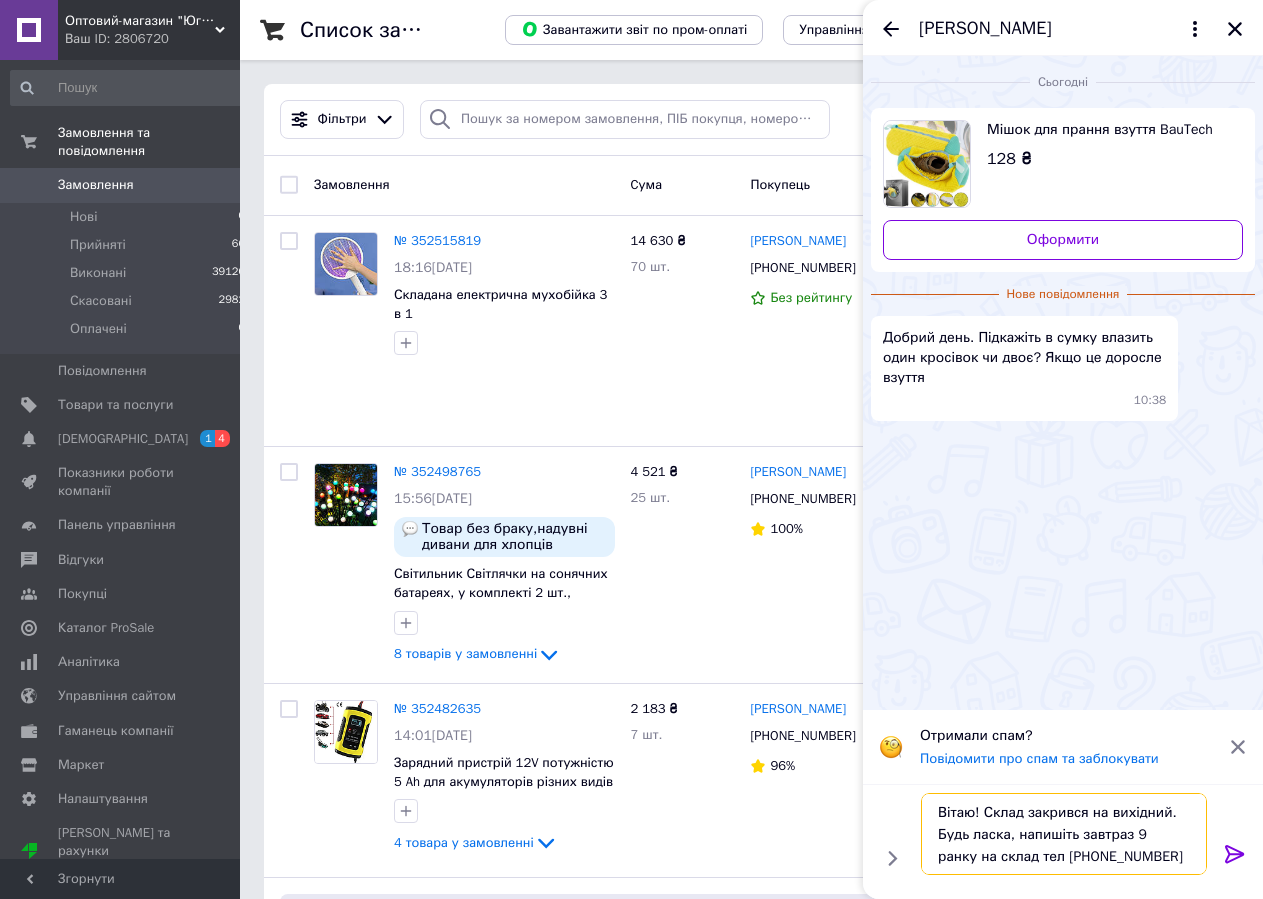type on "Вітаю! Склад закрився на вихідний. Будь ласка, напишіть завтра з 9 ранку на склад тел +380966000356" 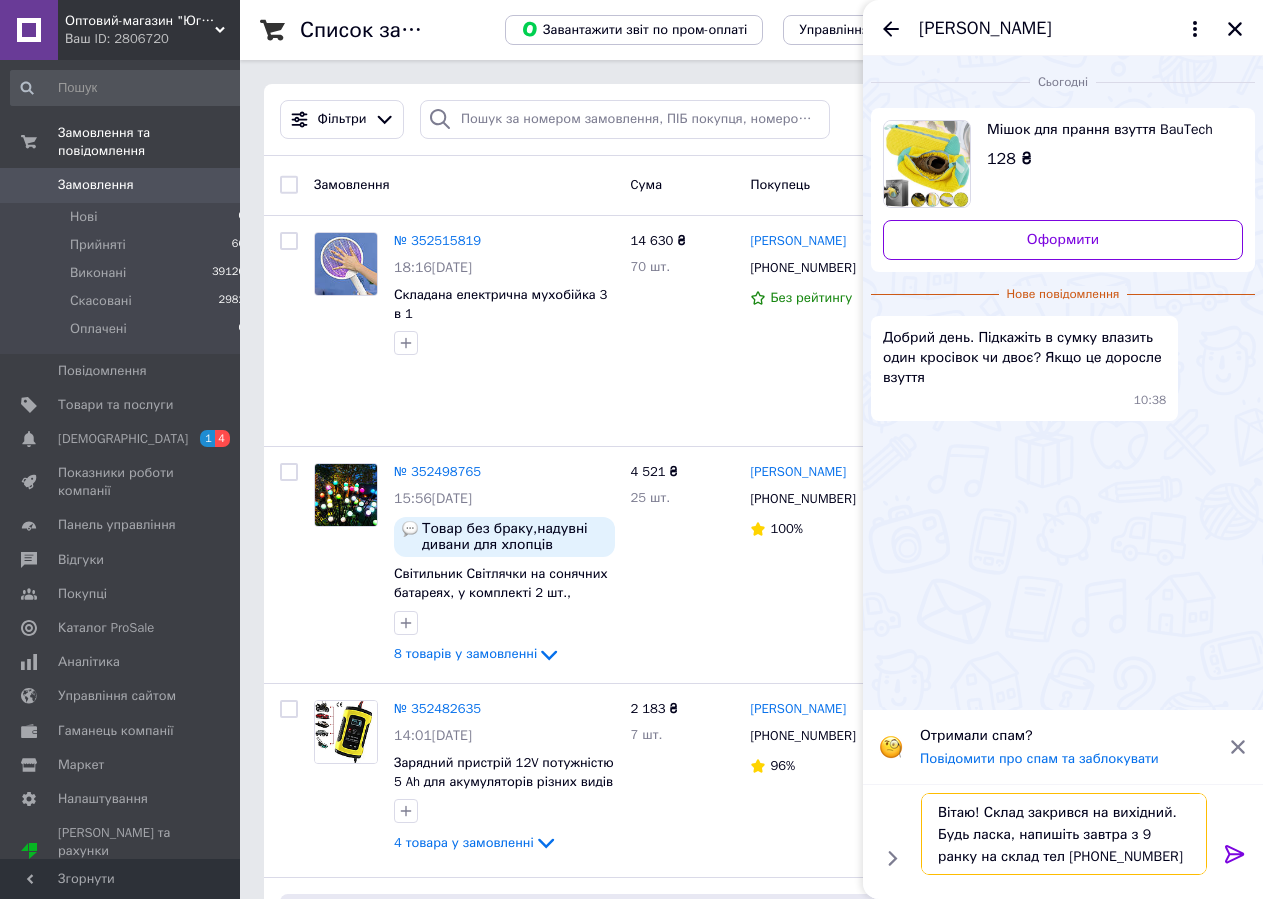 type 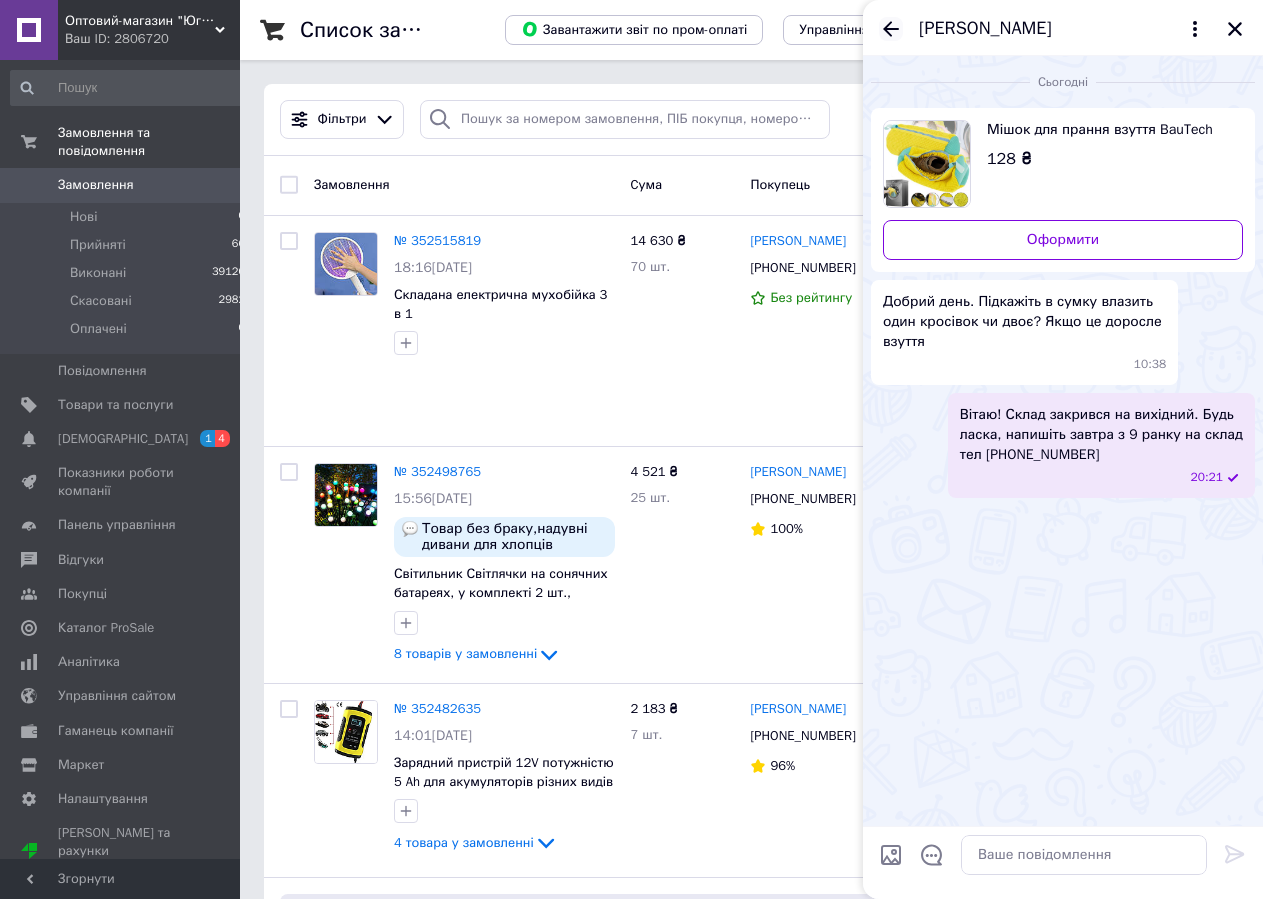 click 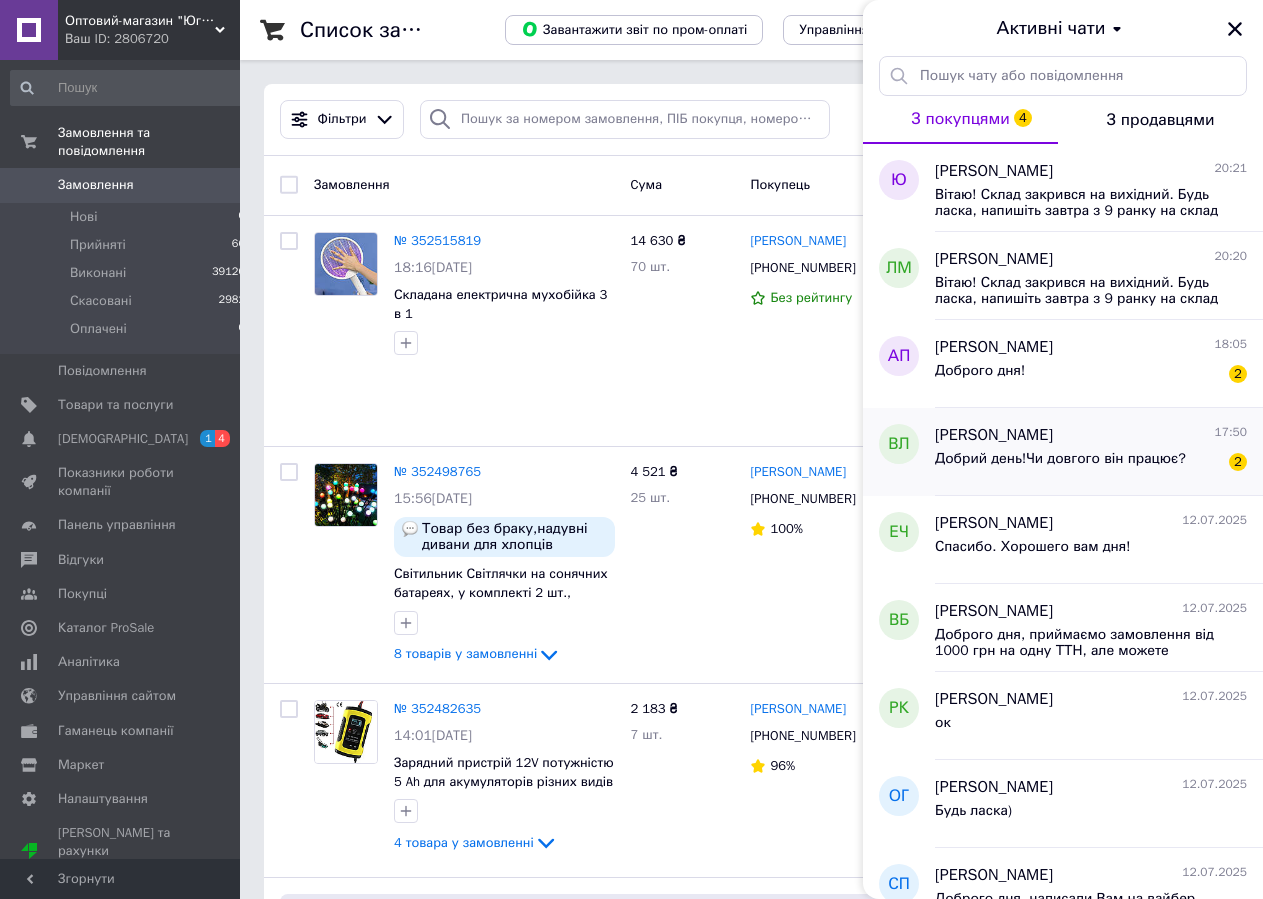 click on "Валерія Литвиненко 17:50" at bounding box center (1091, 435) 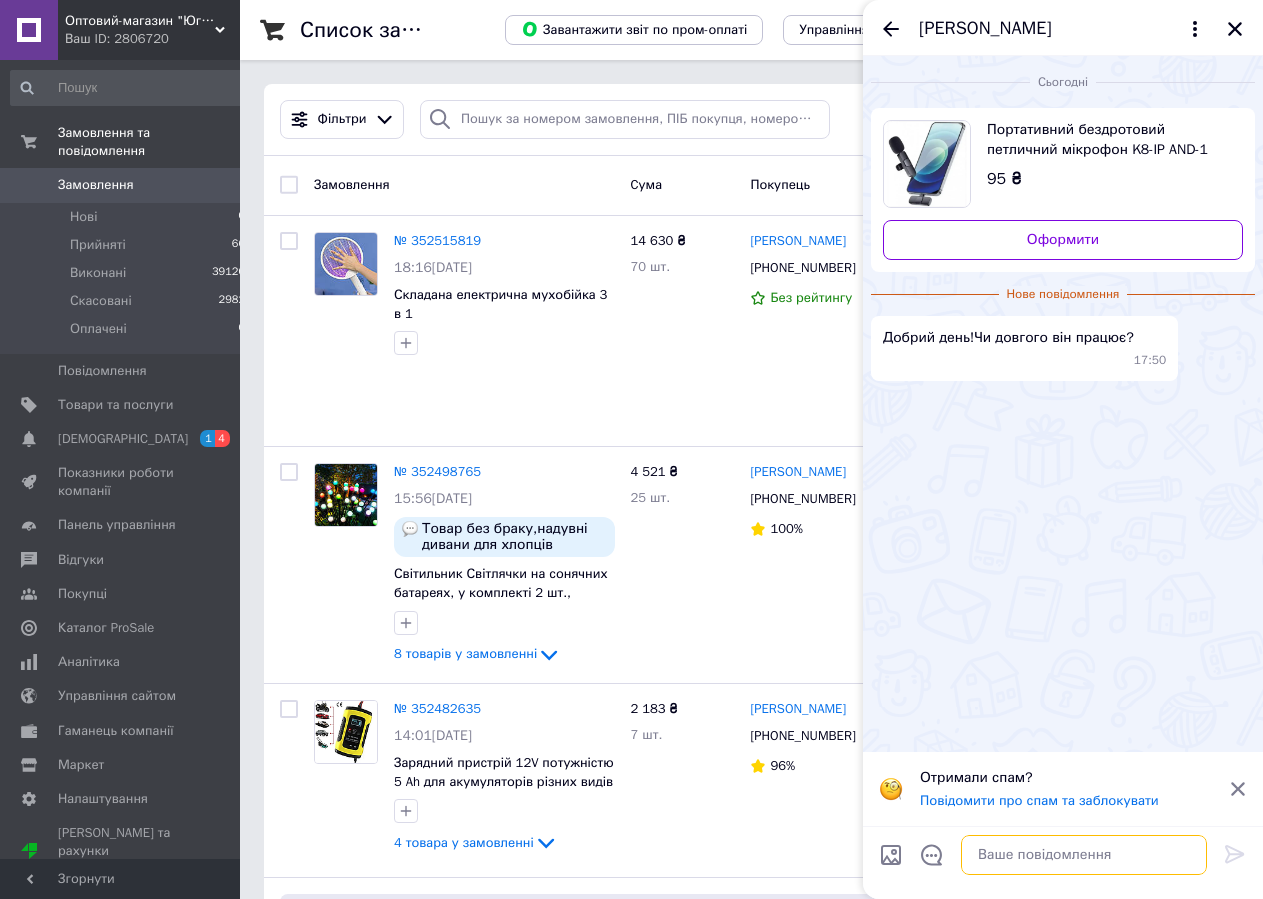 click at bounding box center (1084, 855) 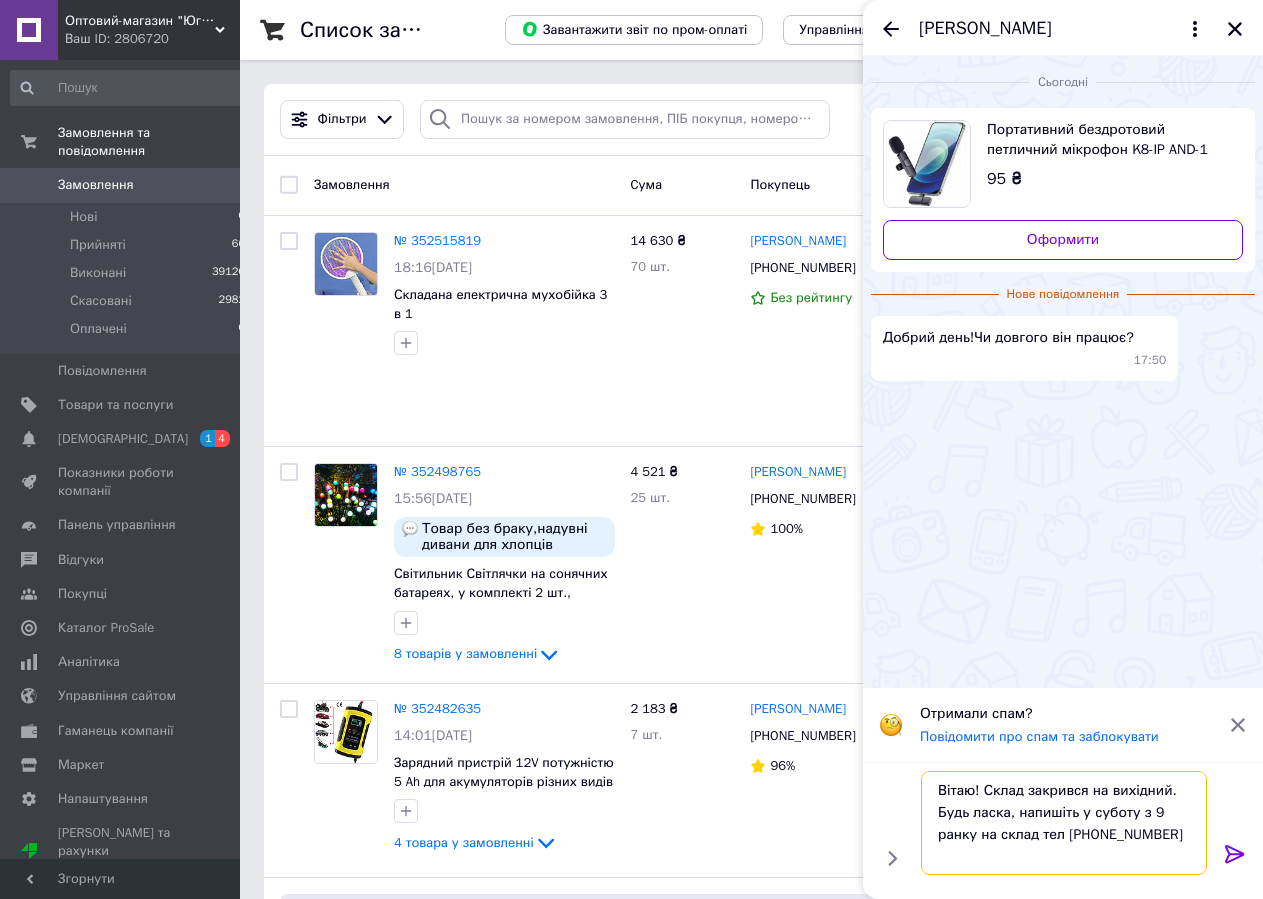 drag, startPoint x: 1132, startPoint y: 811, endPoint x: 1120, endPoint y: 806, distance: 13 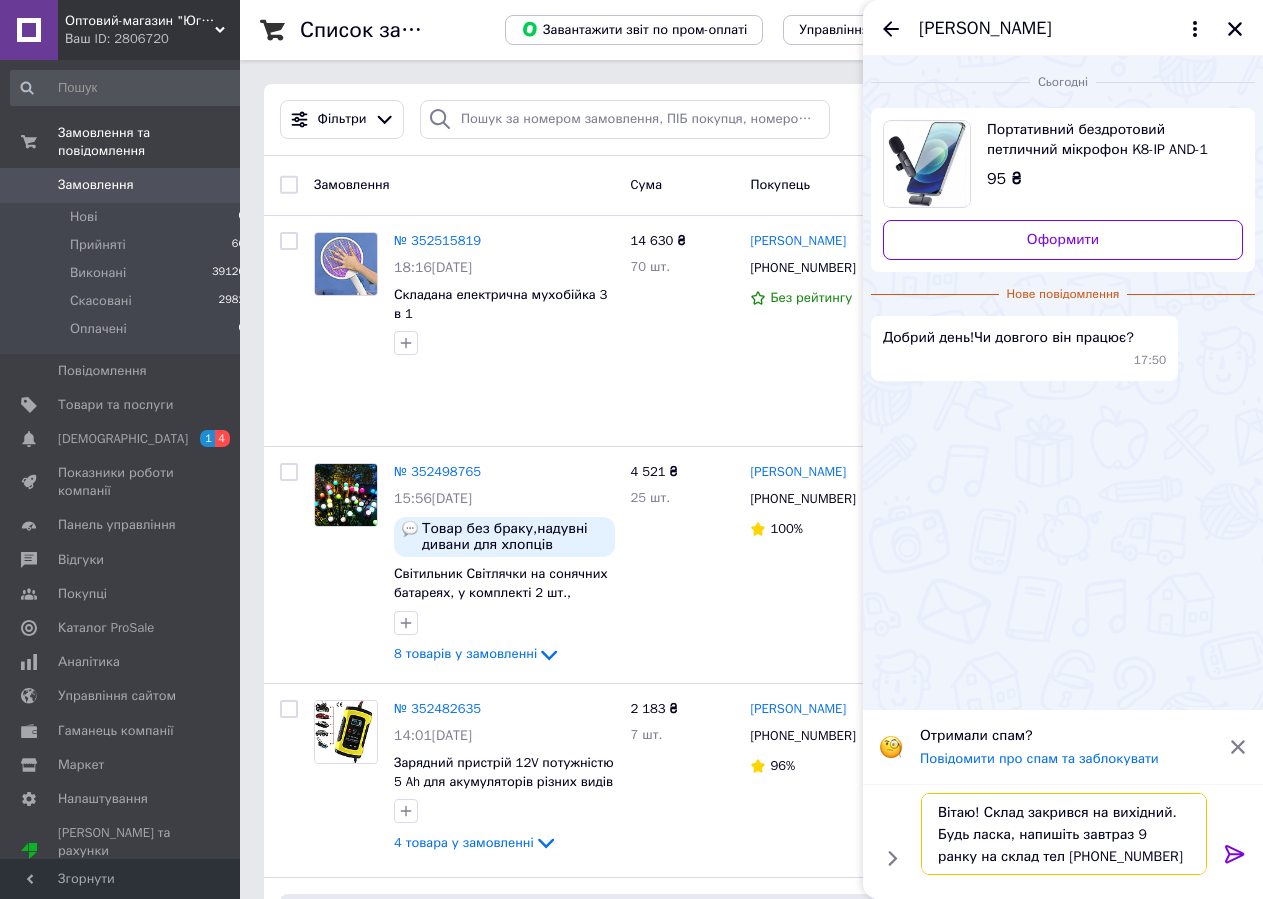 type on "Вітаю! Склад закрився на вихідний. Будь ласка, напишіть завтра з 9 ранку на склад тел +380966000356" 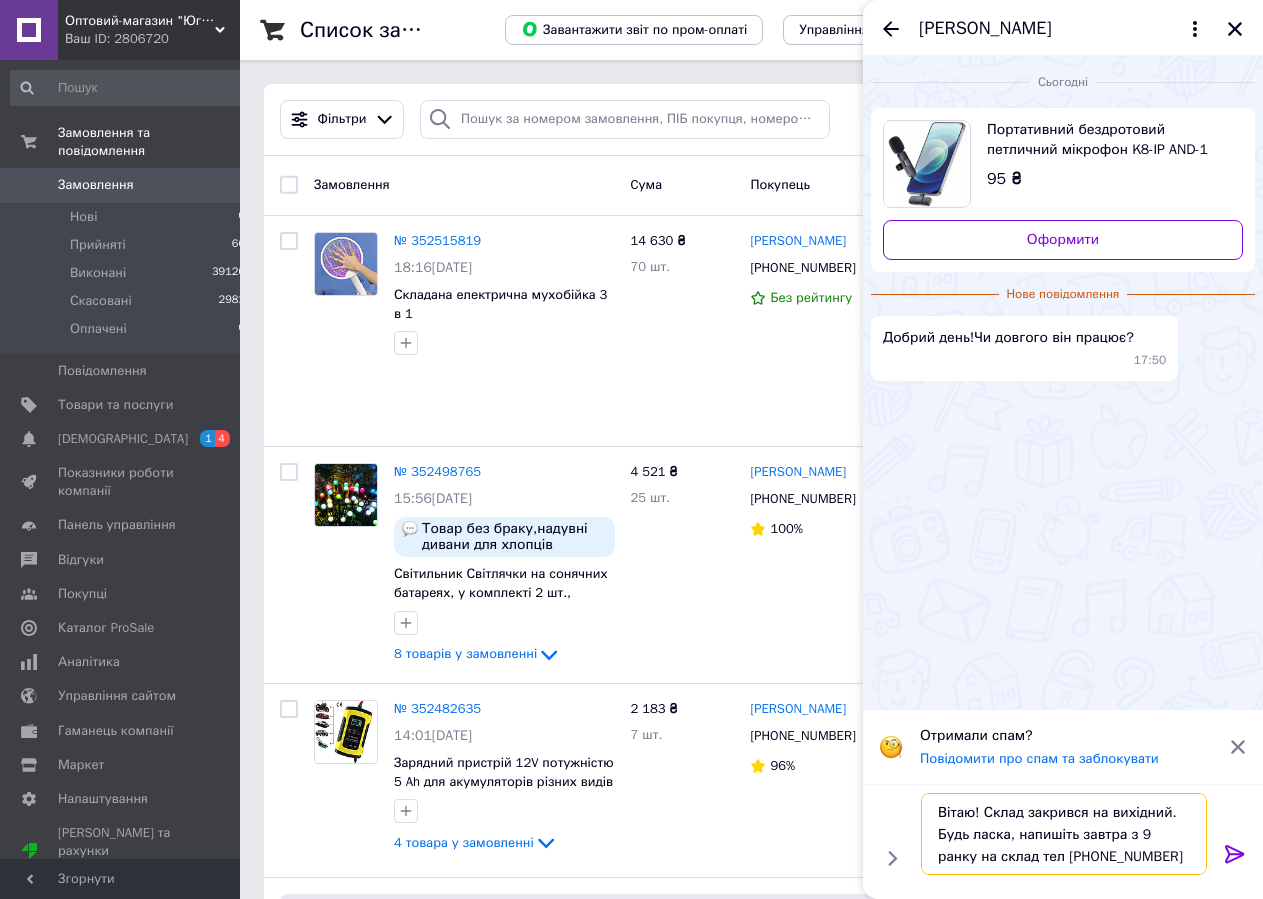 type 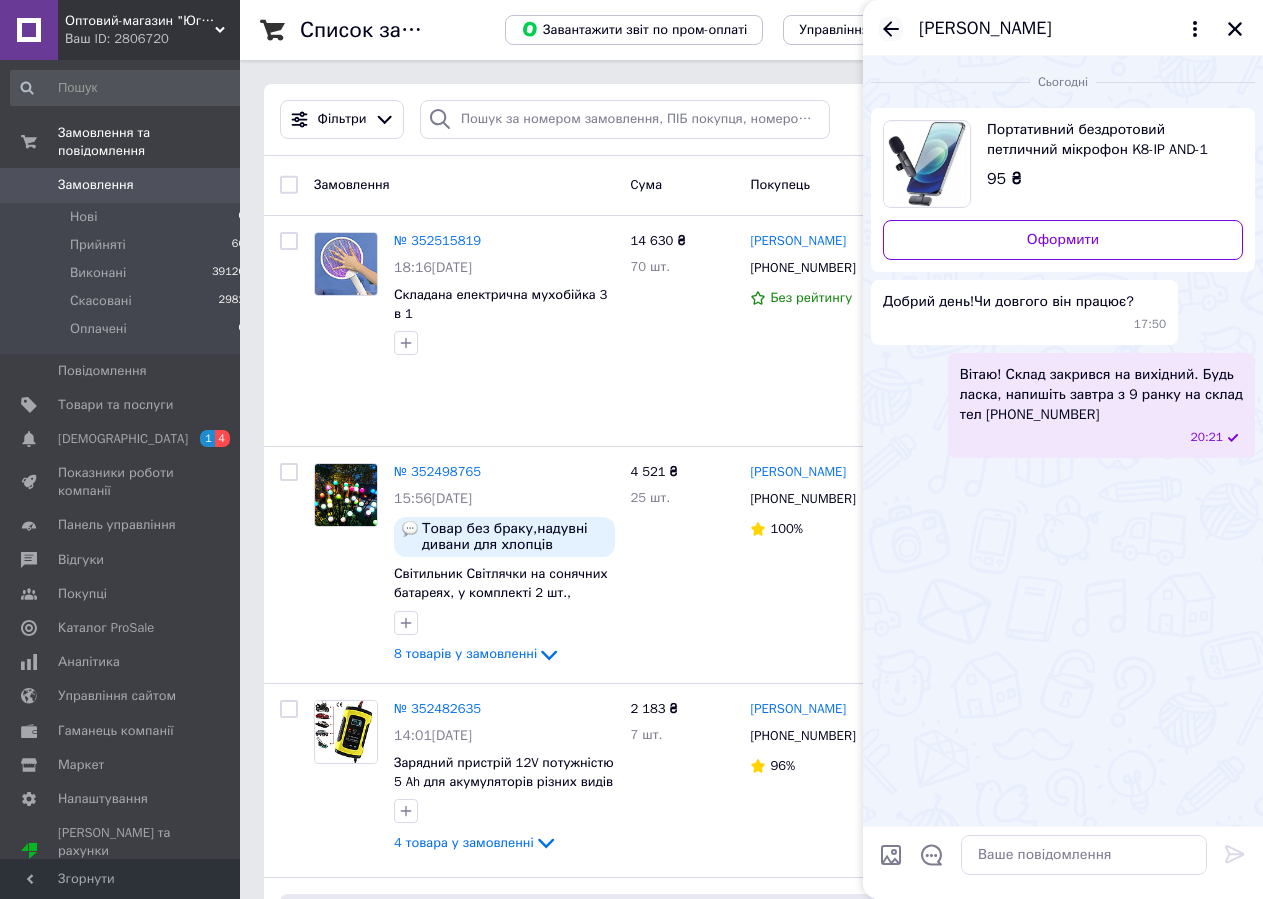 click 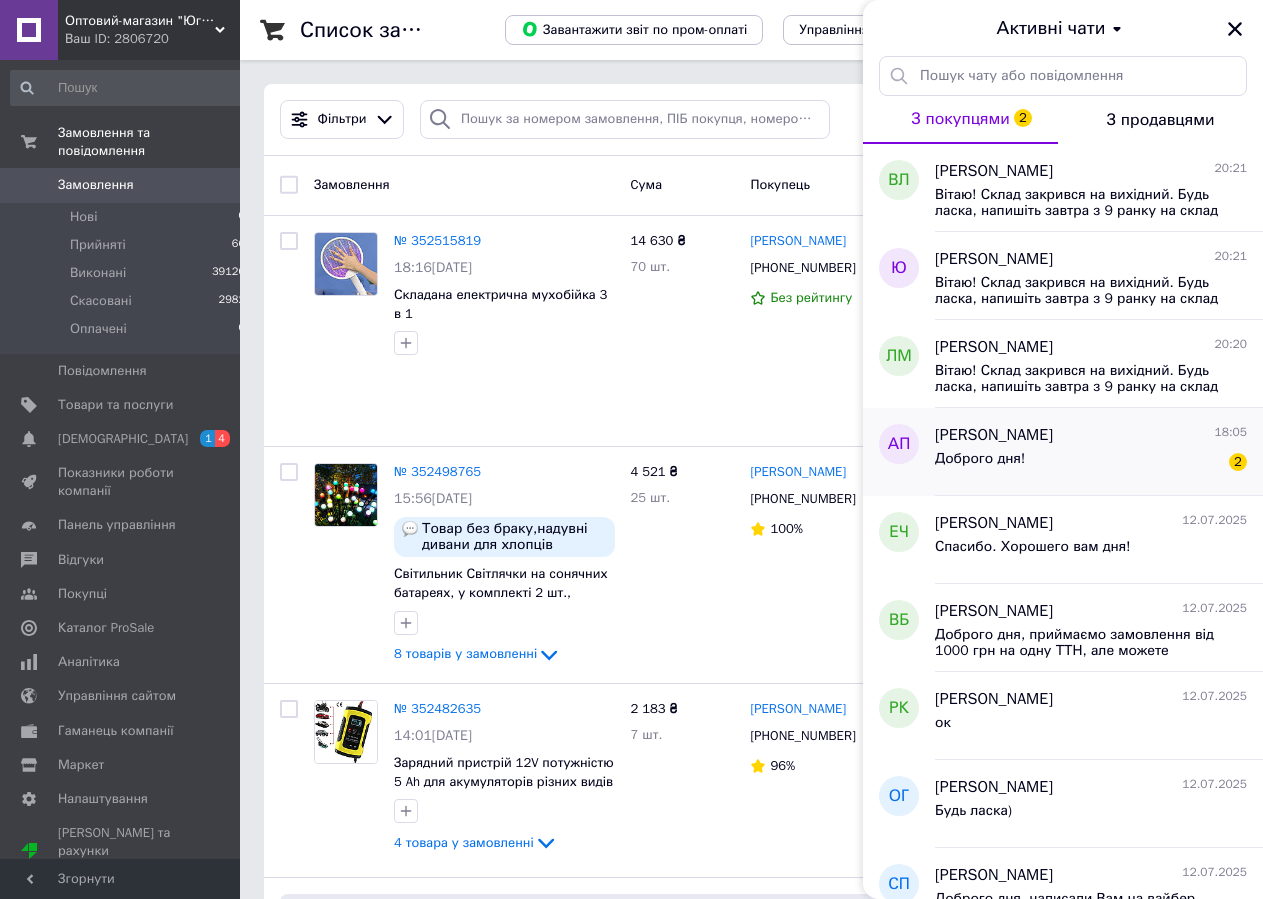 click on "Доброго дня! 2" at bounding box center (1091, 463) 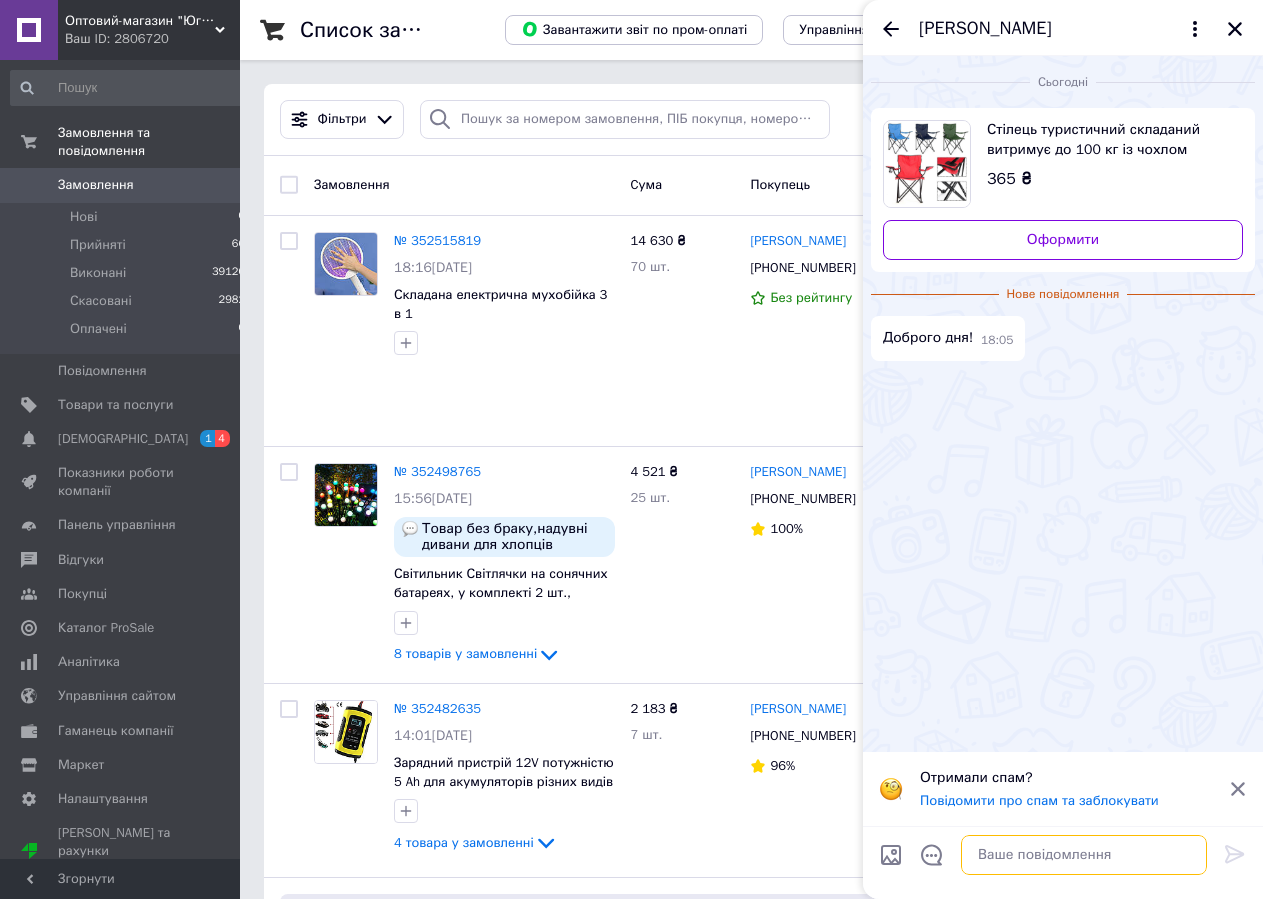 click at bounding box center (1084, 855) 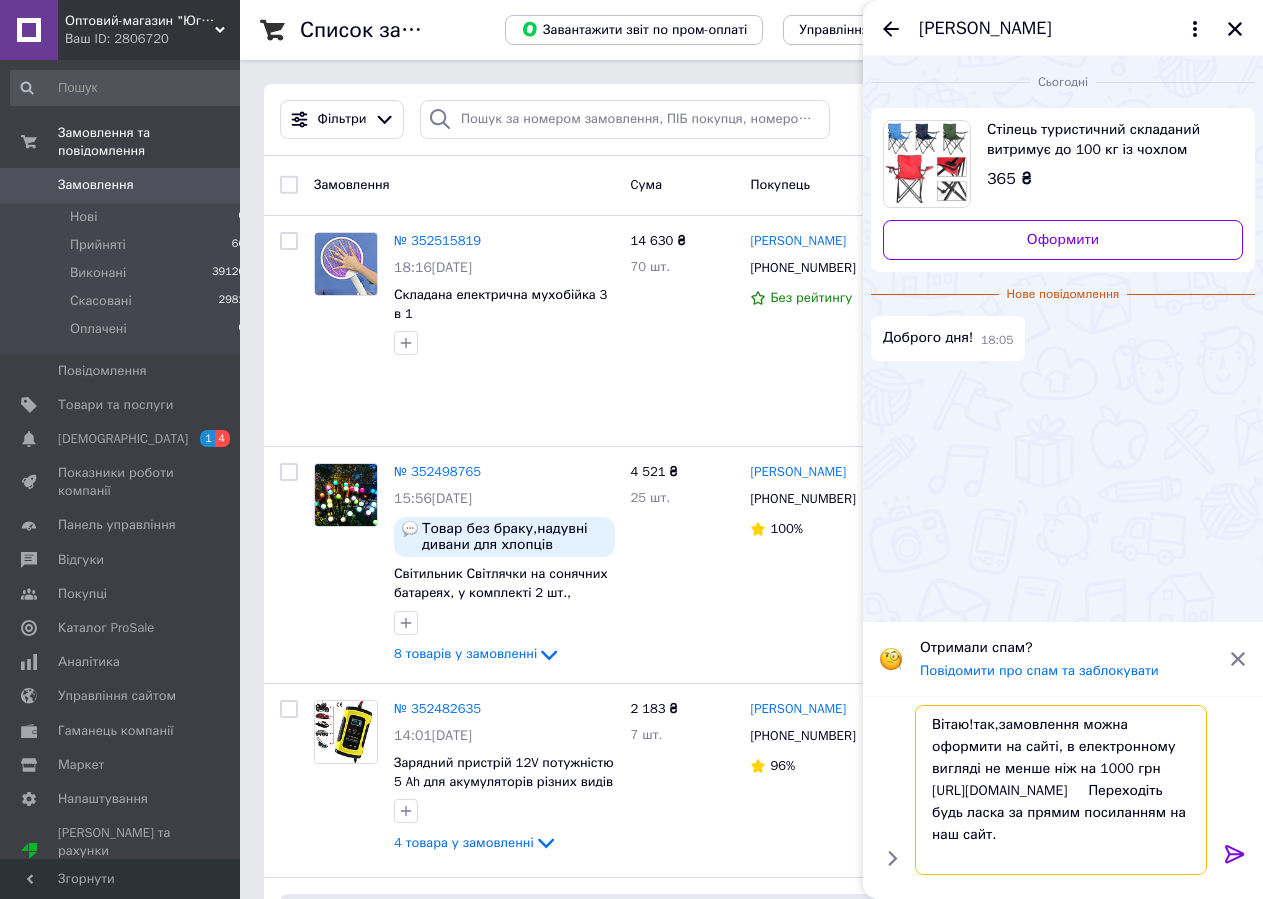scroll, scrollTop: 0, scrollLeft: 0, axis: both 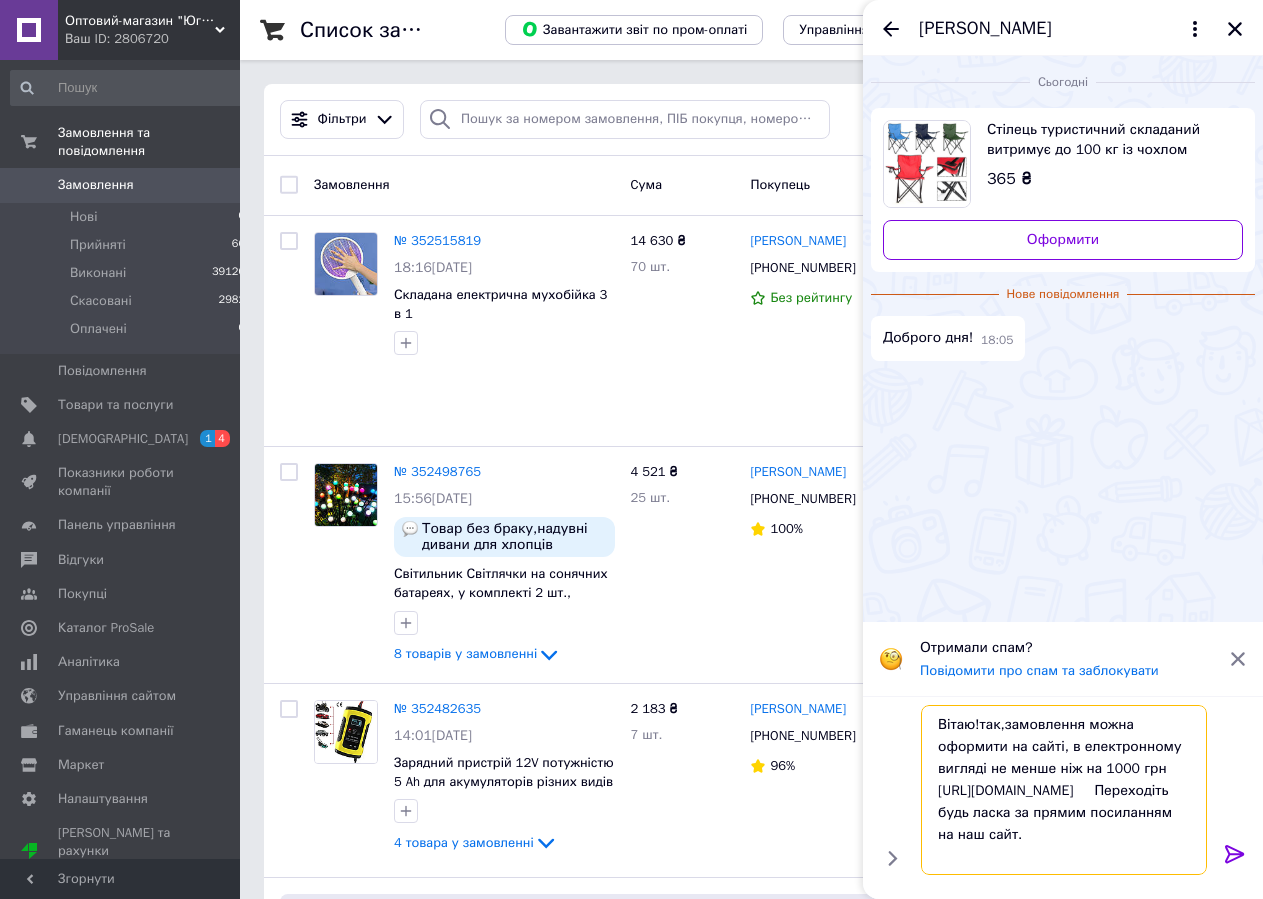 drag, startPoint x: 1002, startPoint y: 720, endPoint x: 1258, endPoint y: 680, distance: 259.10617 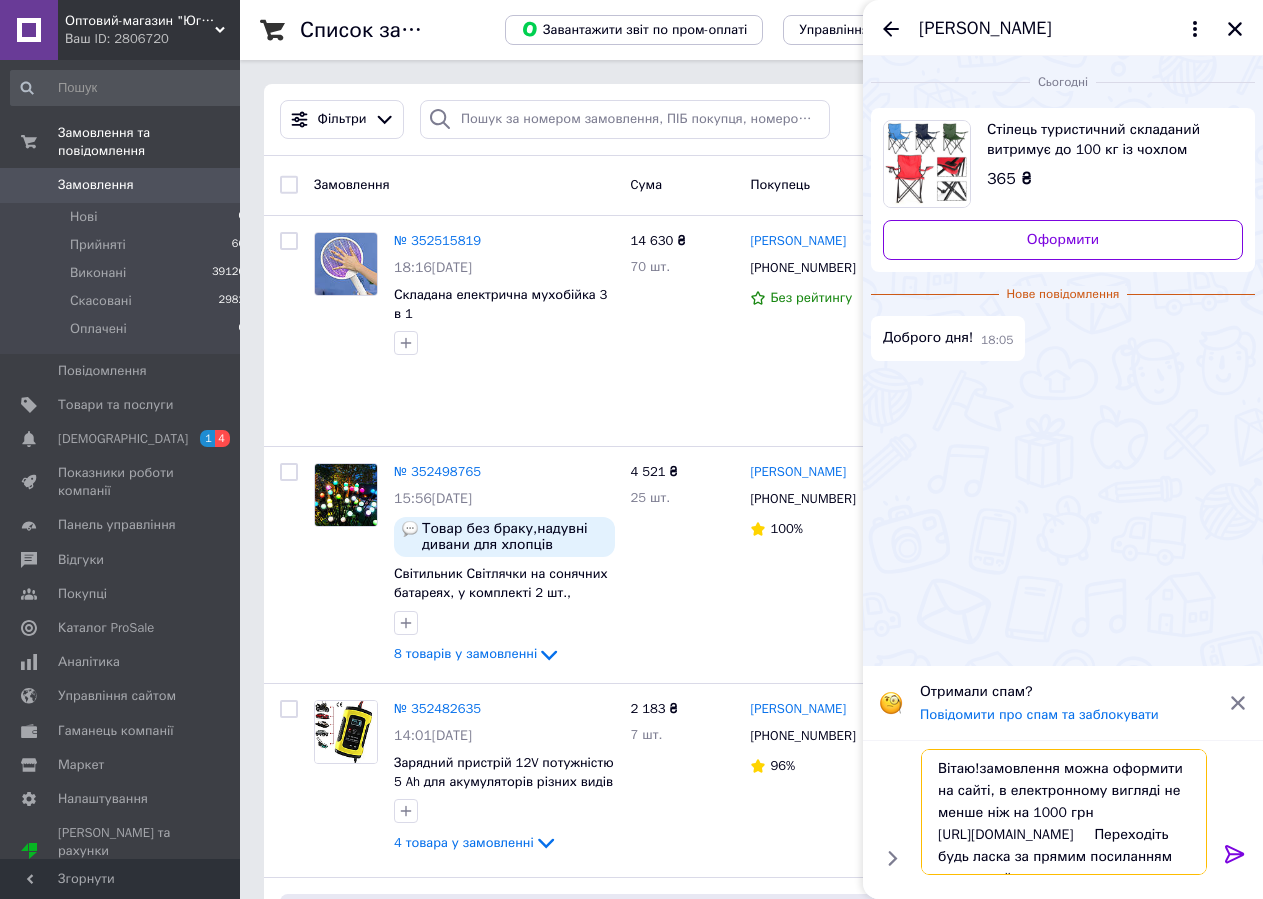 type on "Вітаю! замовлення можна оформити на сайті, в електронному вигляді не менше ніж на 1000 грн
https://ug-opt.in.ua/ua/     Переходіть будь ласка за прямим посиланням на наш сайт." 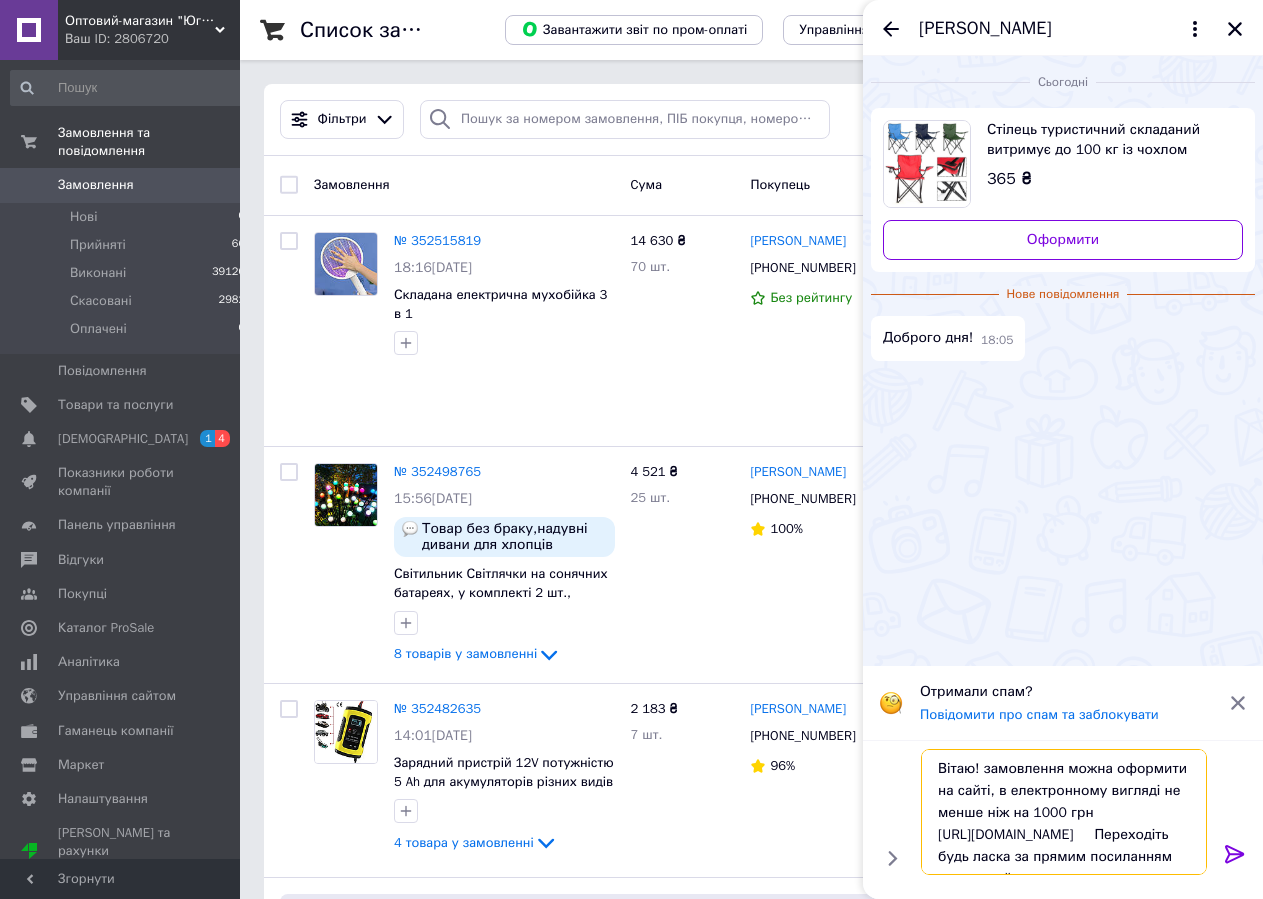 type 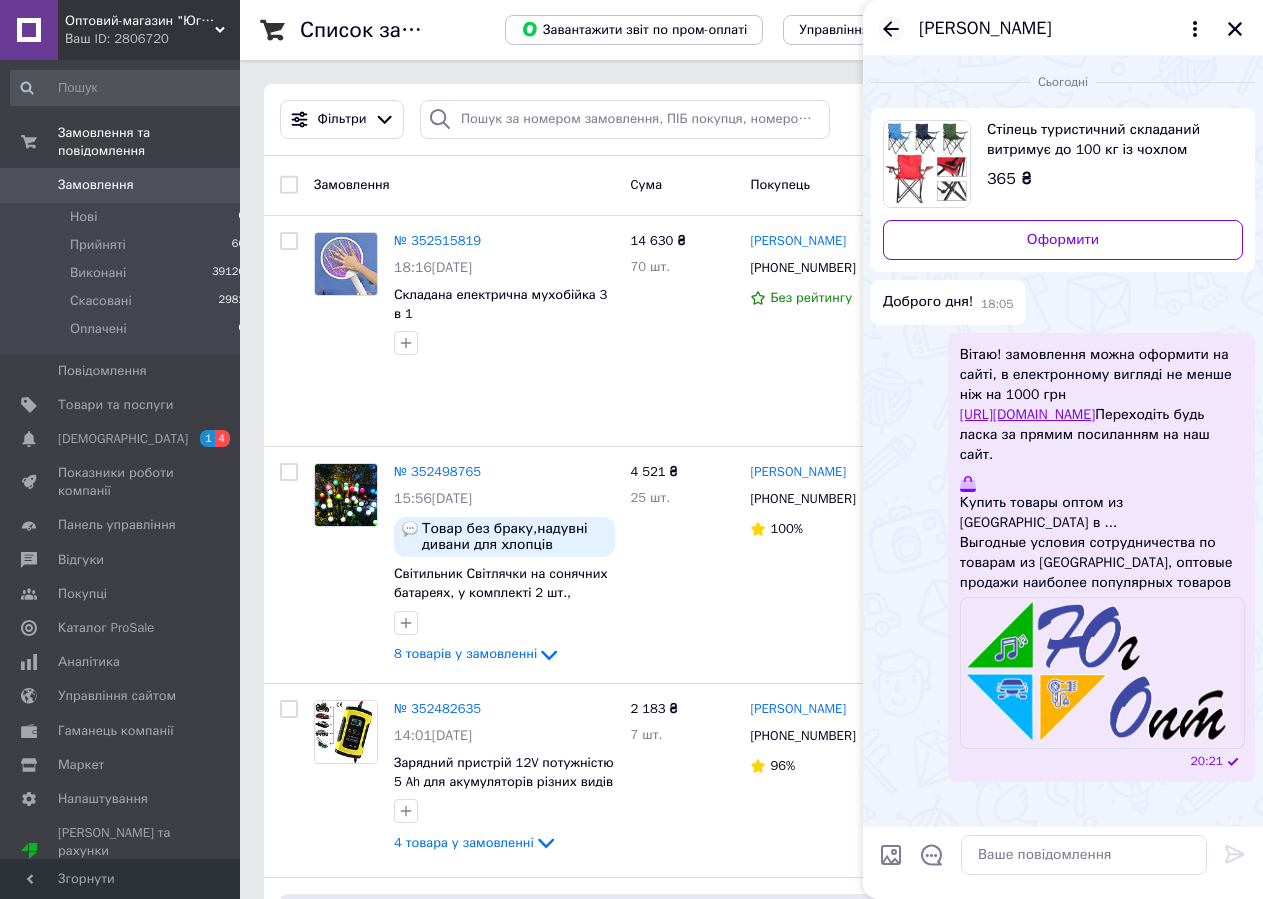 click 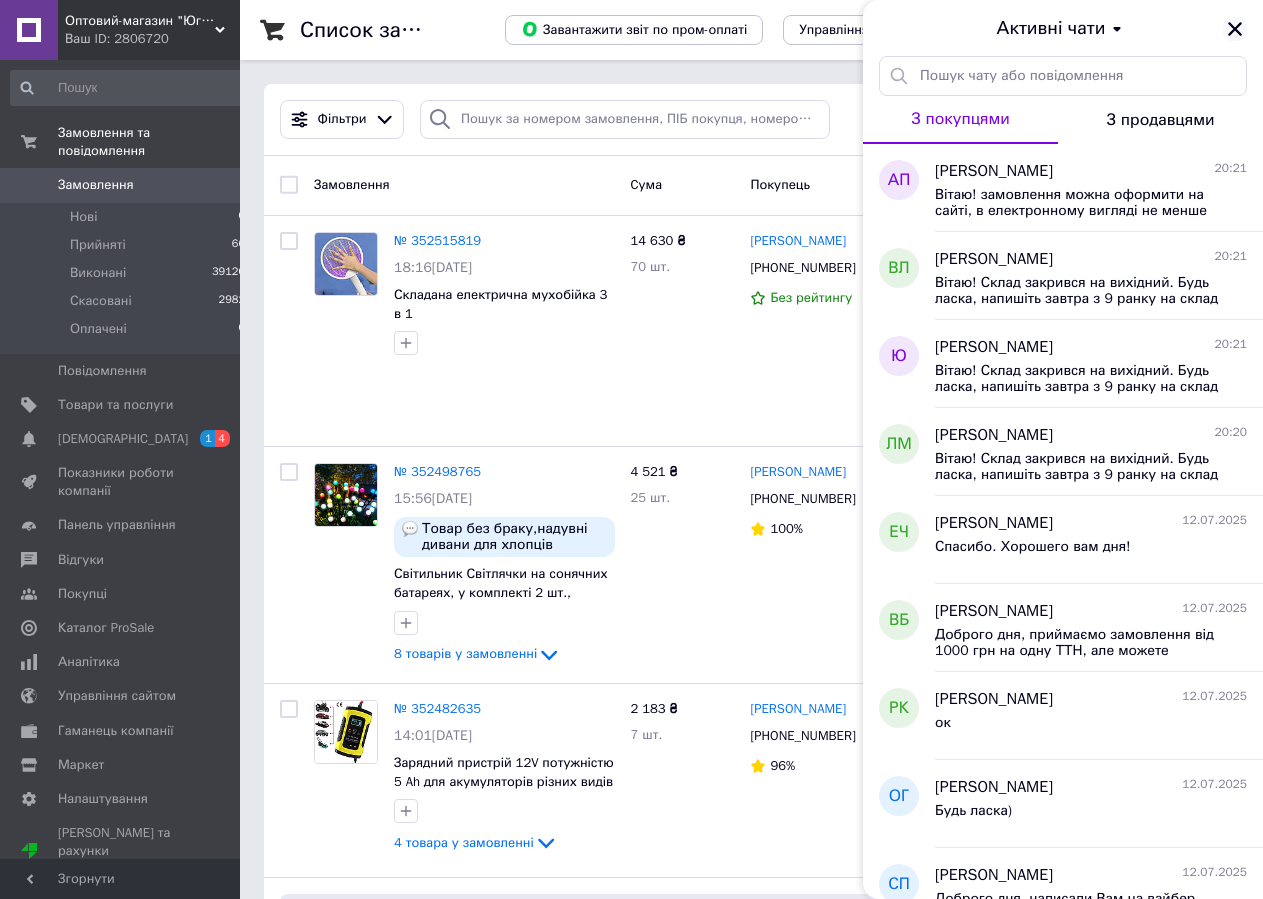 click 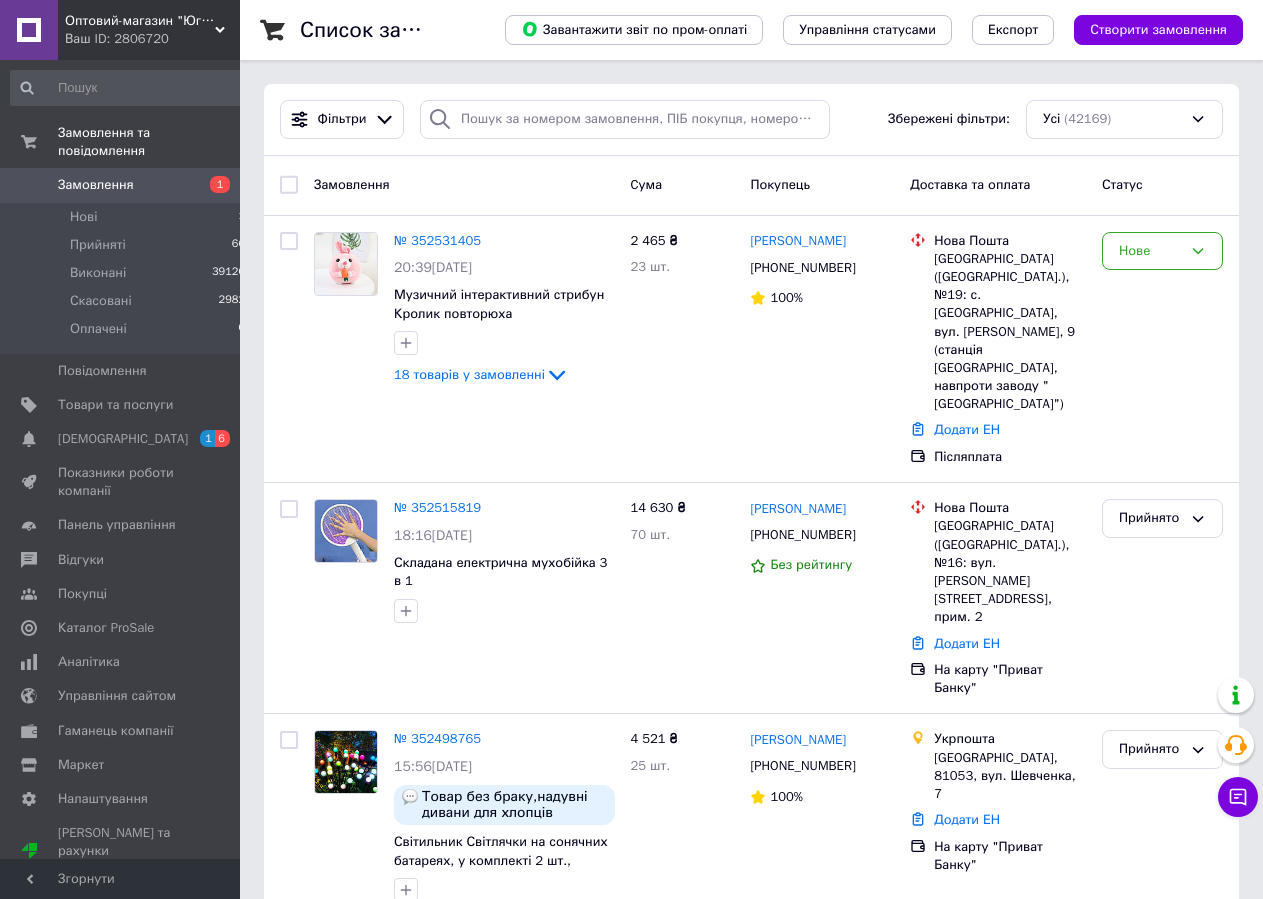 scroll, scrollTop: 0, scrollLeft: 0, axis: both 